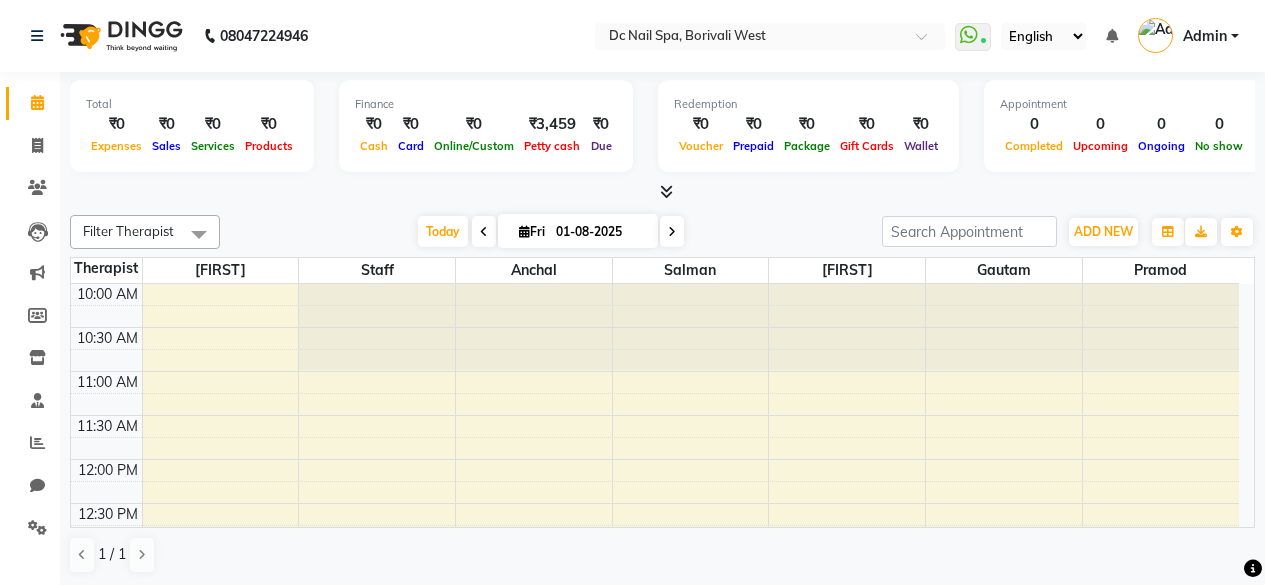 scroll, scrollTop: 0, scrollLeft: 0, axis: both 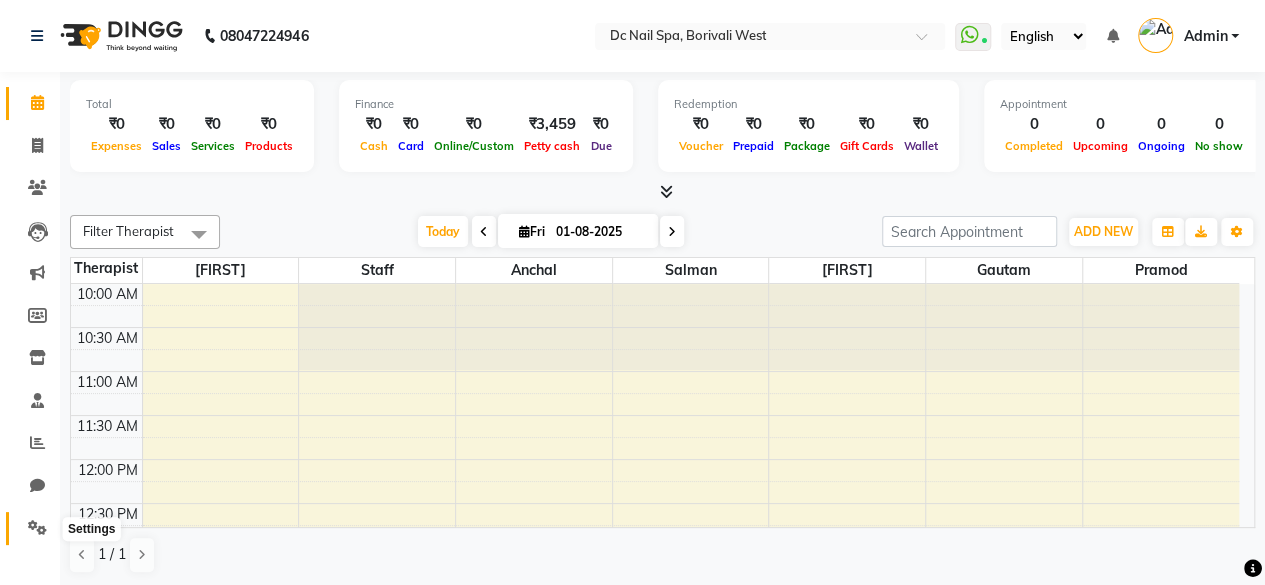 click 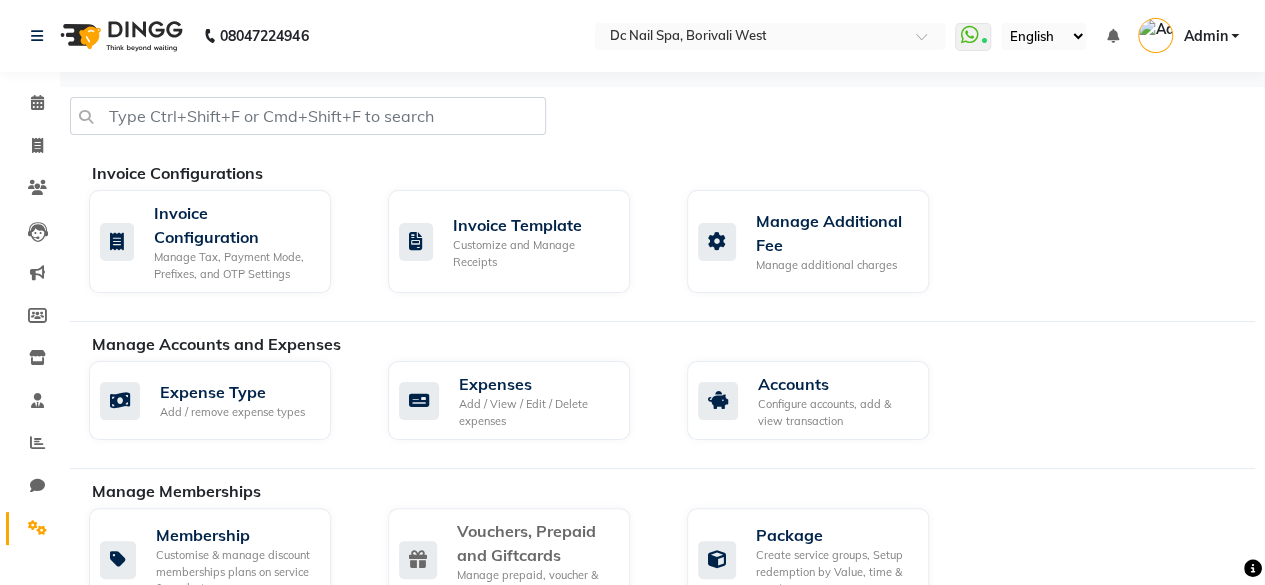 click on "Vouchers, Prepaid and Giftcards" 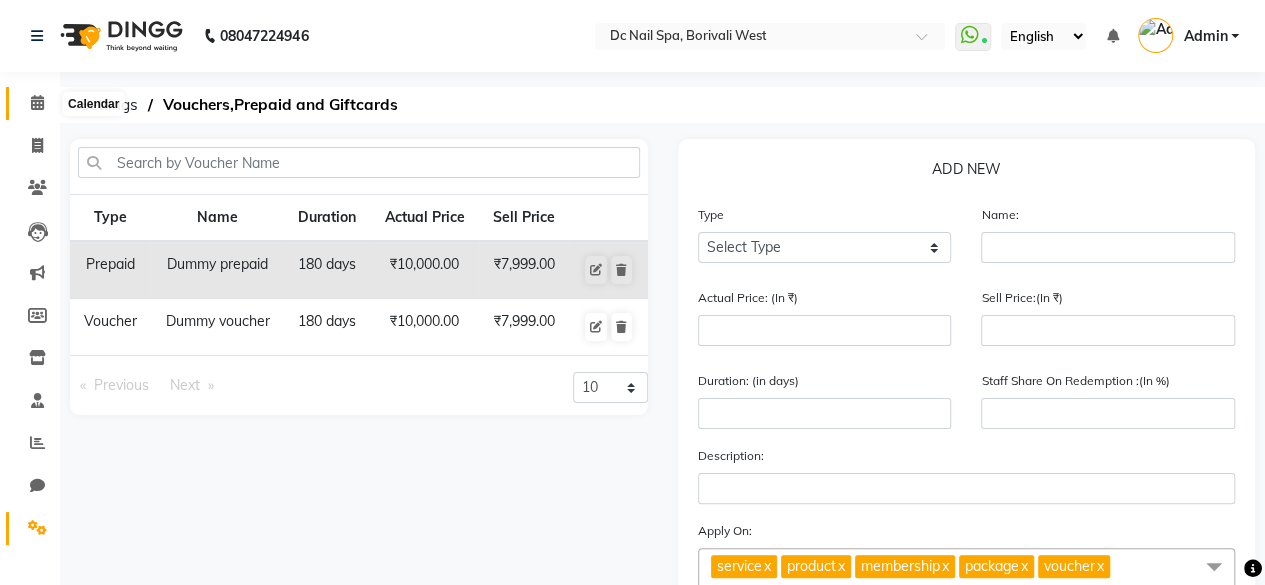 click 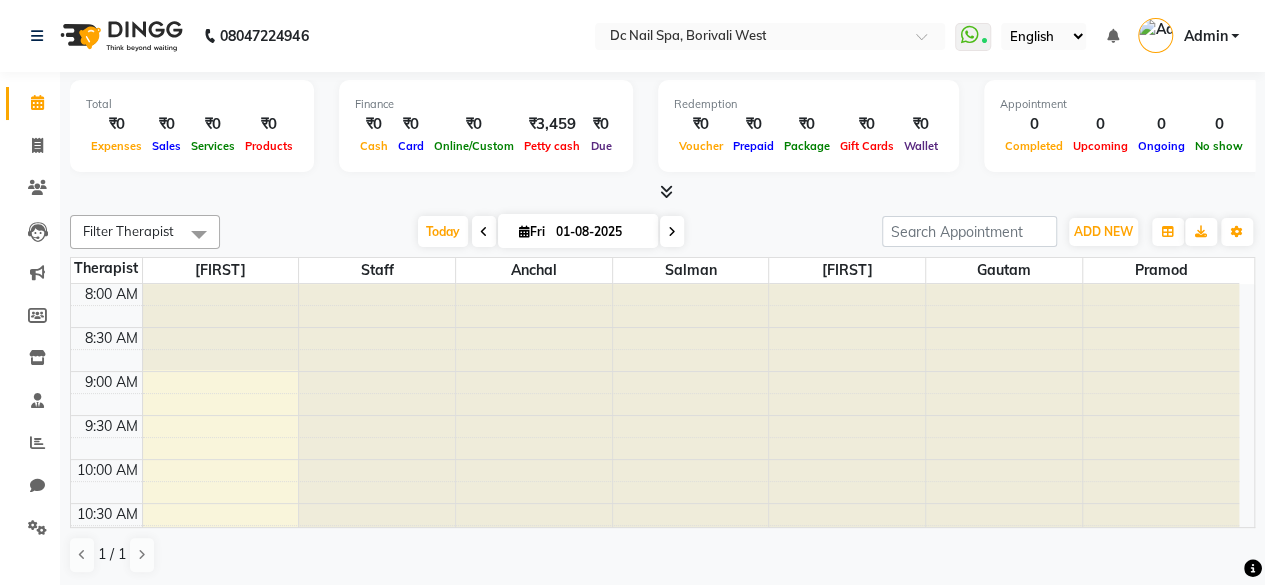 scroll, scrollTop: 0, scrollLeft: 0, axis: both 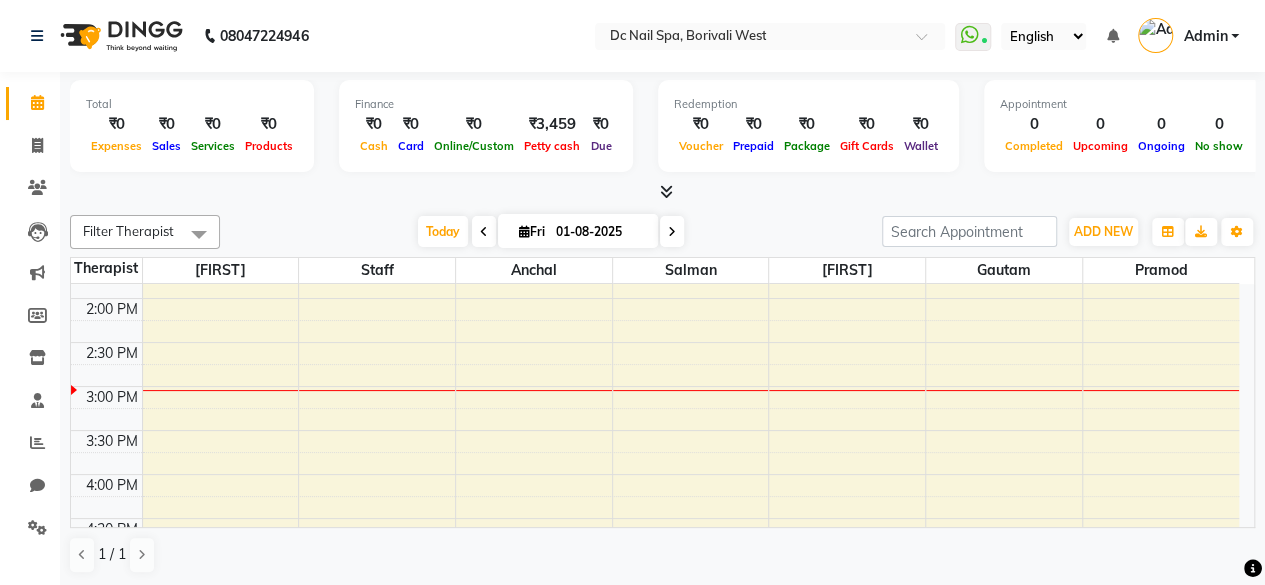 click on "01-08-2025" at bounding box center (600, 232) 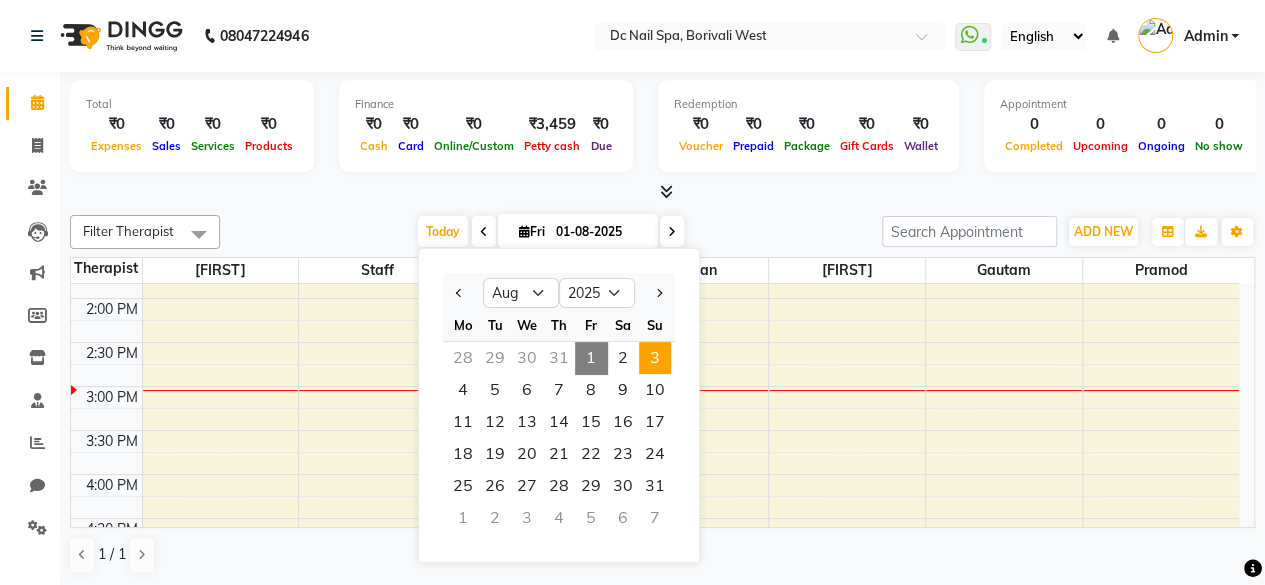 click on "3" at bounding box center [655, 358] 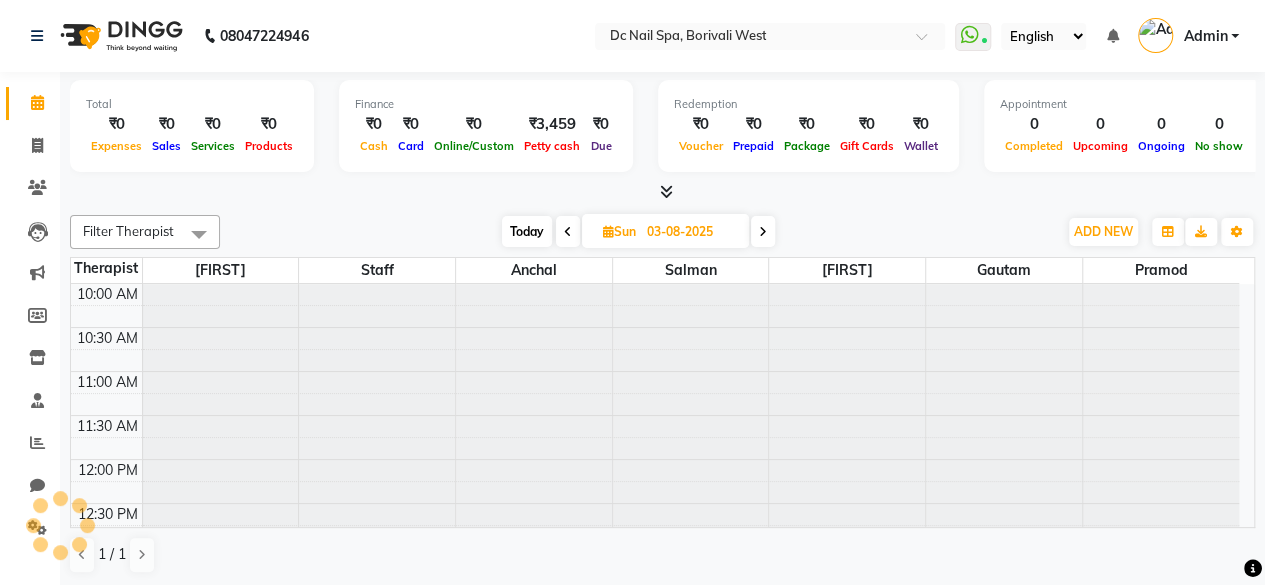 scroll, scrollTop: 435, scrollLeft: 0, axis: vertical 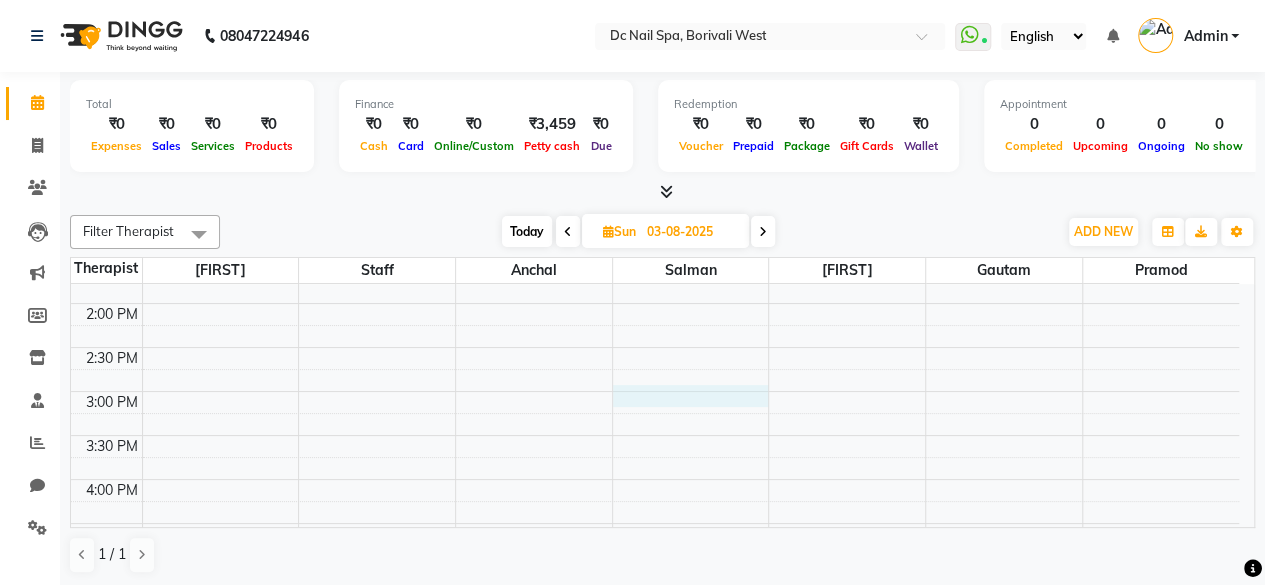 click on "10:00 AM 10:30 AM 11:00 AM 11:30 AM 12:00 PM 12:30 PM 1:00 PM 1:30 PM 2:00 PM 2:30 PM 3:00 PM 3:30 PM 4:00 PM 4:30 PM 5:00 PM 5:30 PM 6:00 PM 6:30 PM 7:00 PM 7:30 PM 8:00 PM 8:30 PM 9:00 PM 9:30 PM 10:00 PM 10:30 PM 11:00 PM 11:30 PM             [FIRST] [LAST], 06:00 PM-06:15 PM, Nails - Gel polish" at bounding box center [655, 567] 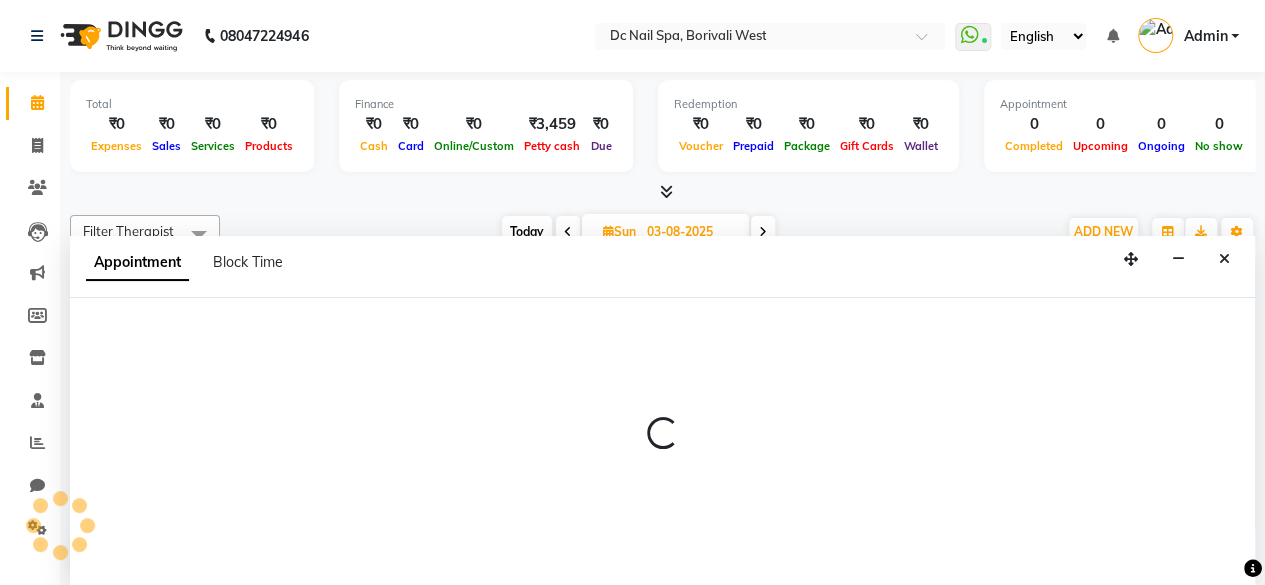 select on "84249" 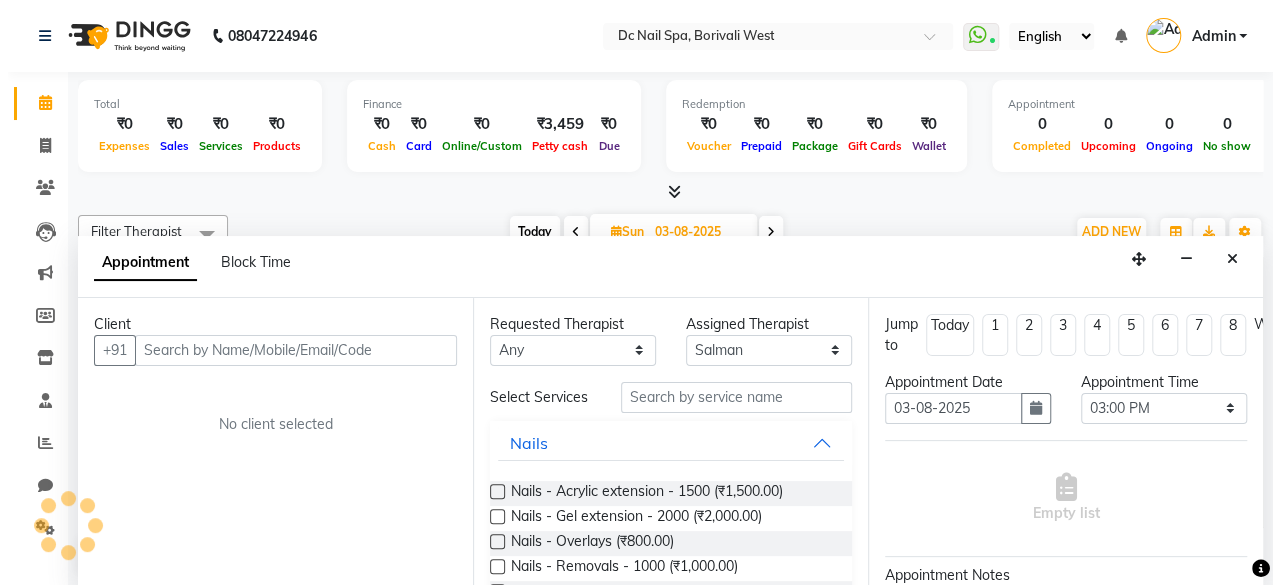 scroll, scrollTop: 0, scrollLeft: 0, axis: both 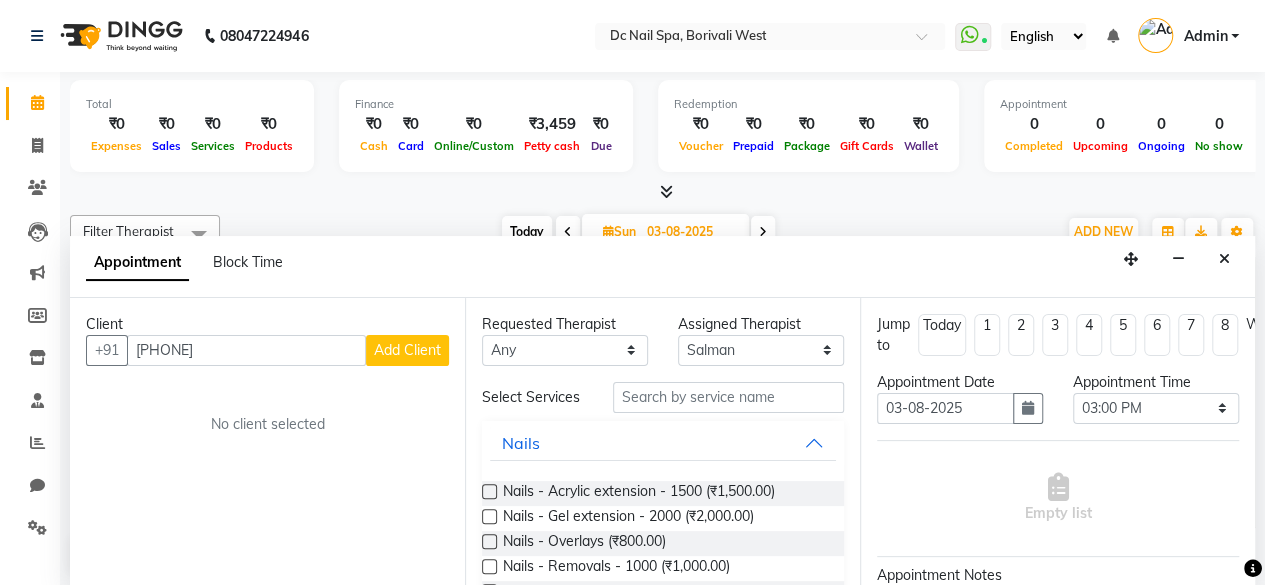 type on "[PHONE]" 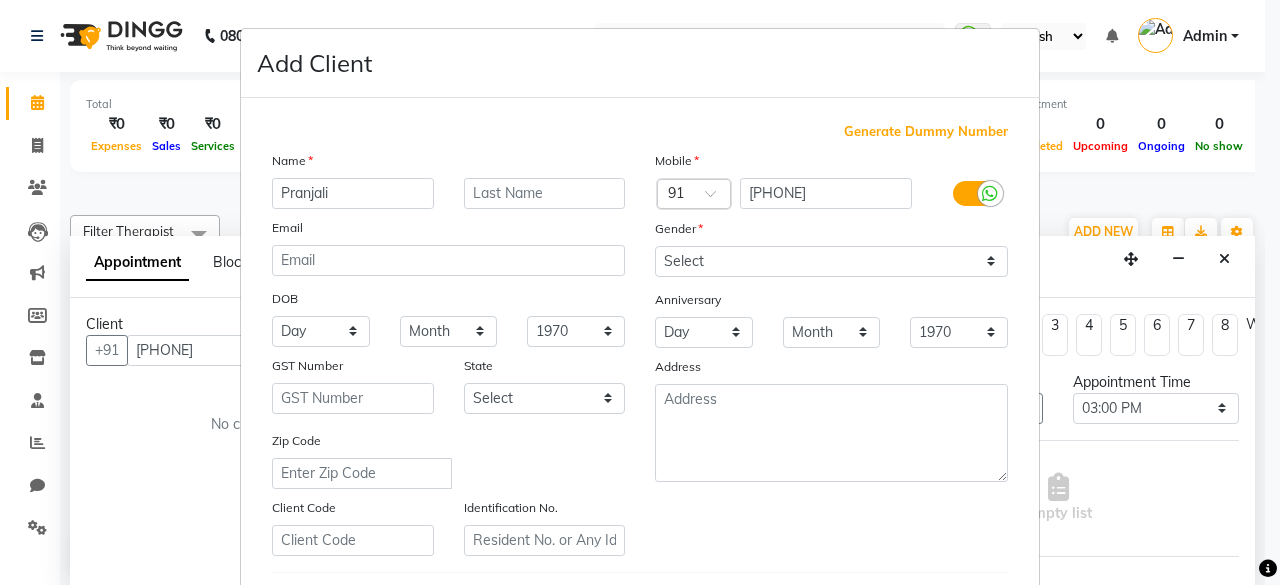 type on "Pranjali" 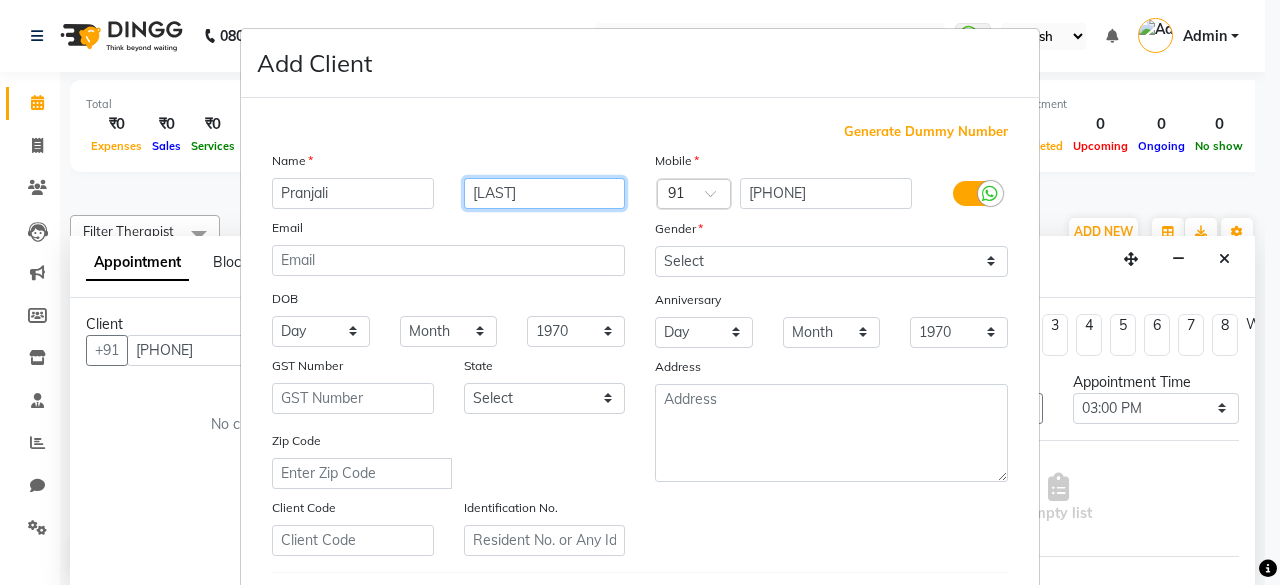type on "[LAST]" 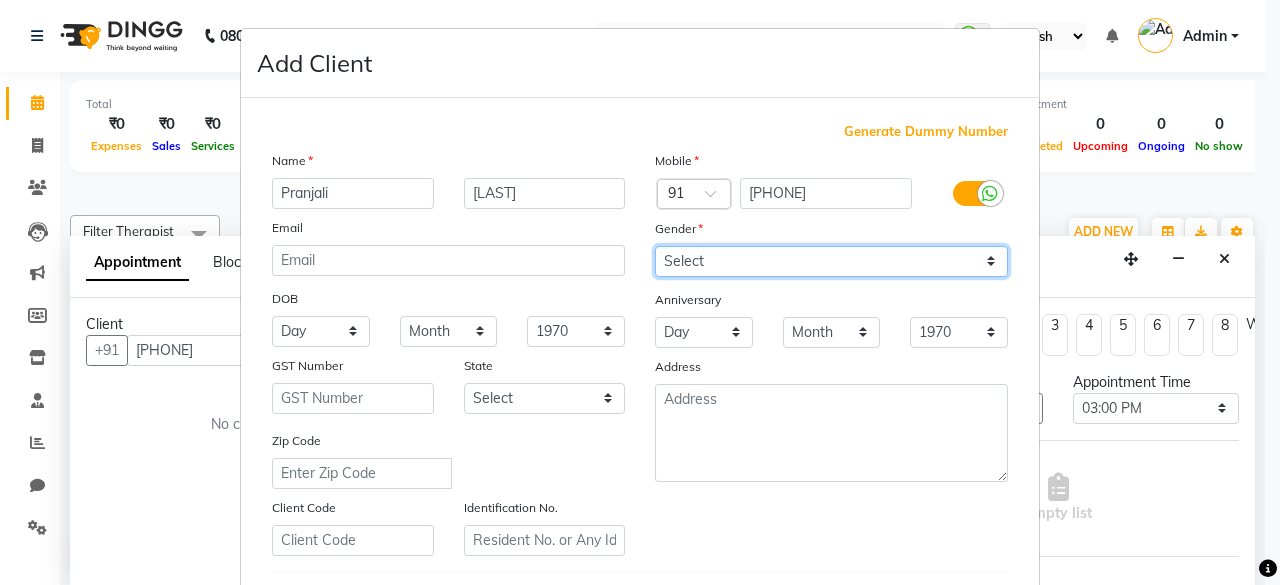 click on "Select Male Female Other Prefer Not To Say" at bounding box center (831, 261) 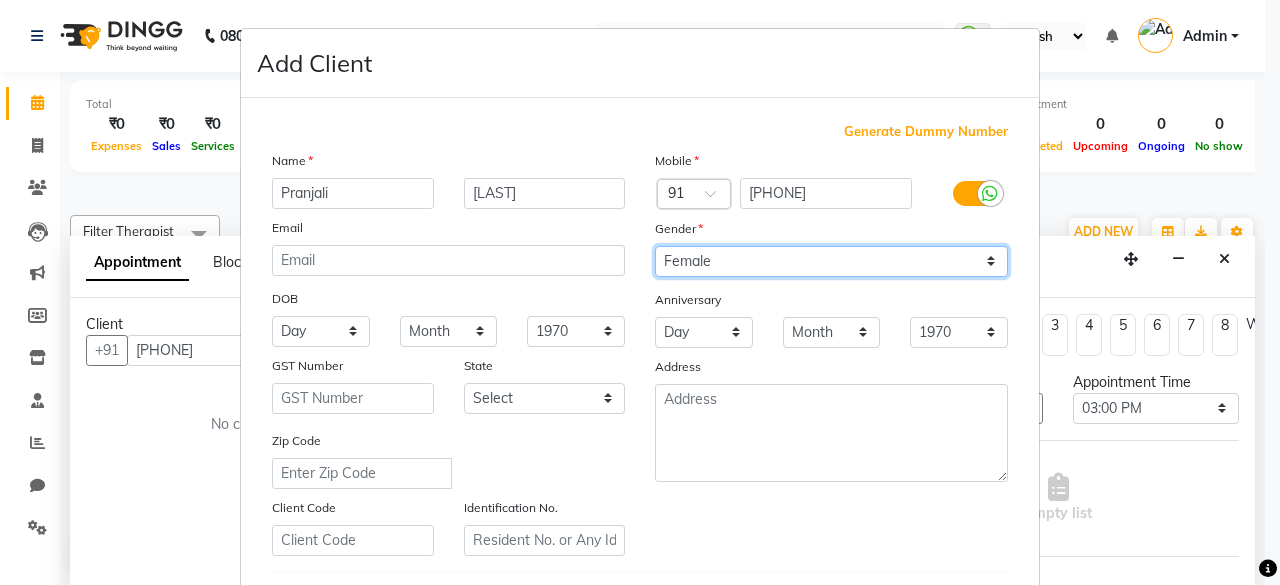 click on "Select Male Female Other Prefer Not To Say" at bounding box center (831, 261) 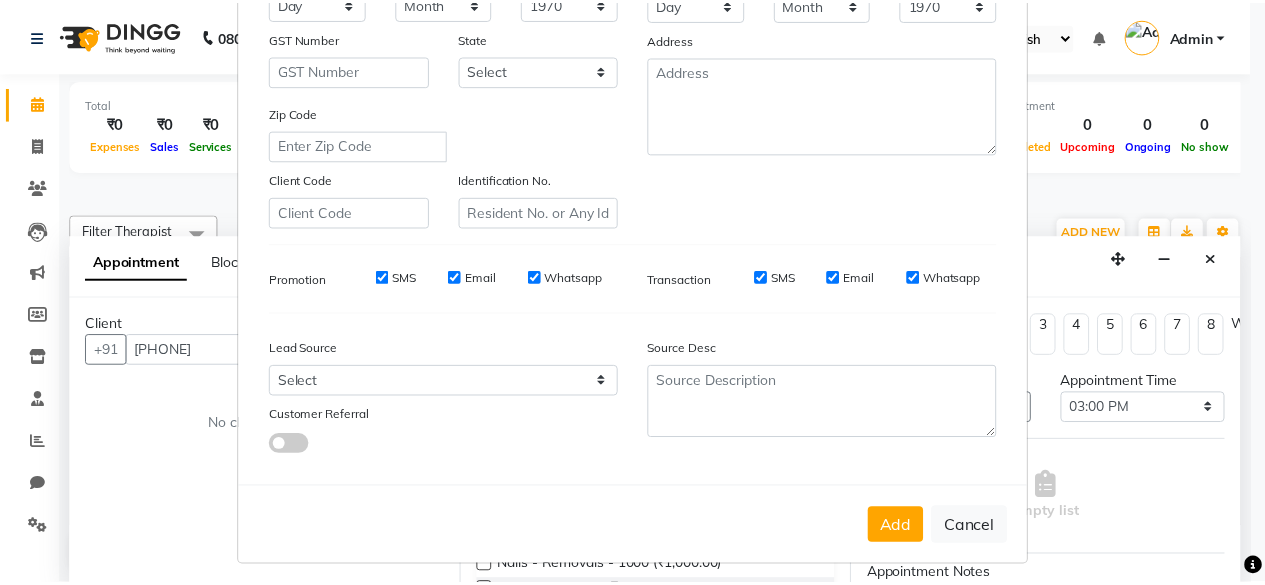 scroll, scrollTop: 334, scrollLeft: 0, axis: vertical 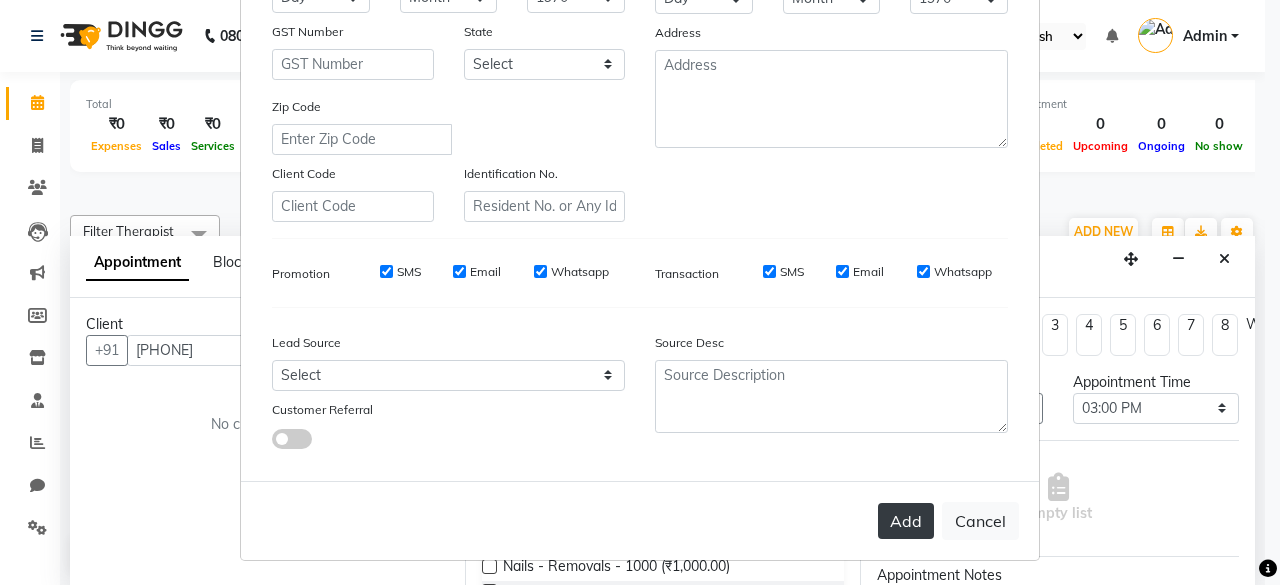 click on "Add" at bounding box center [906, 521] 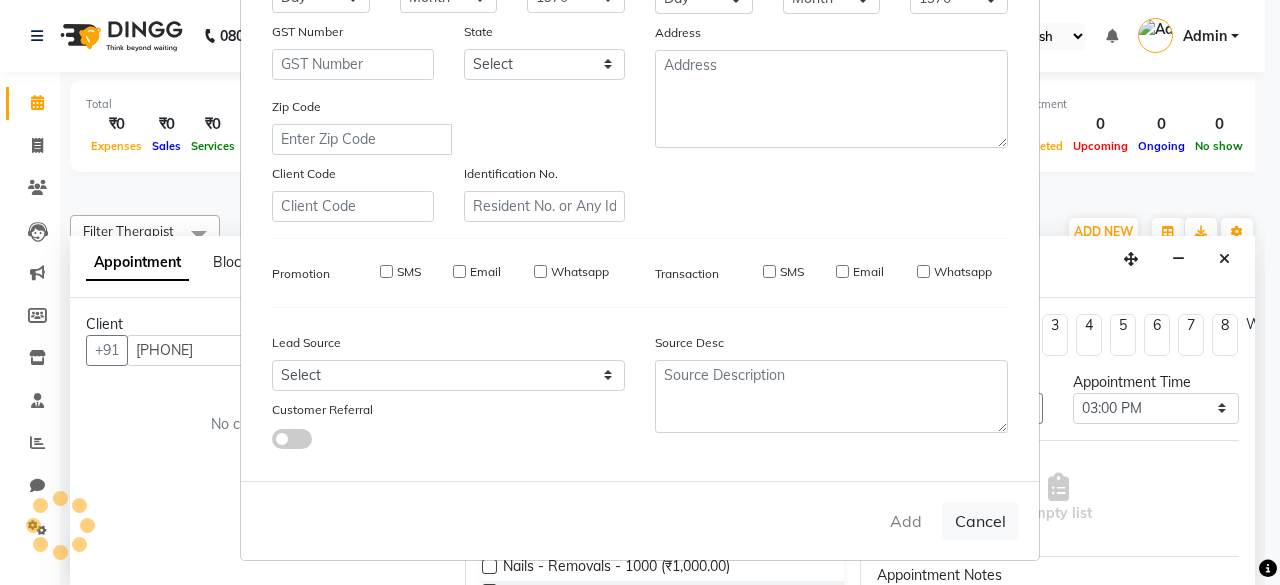 type 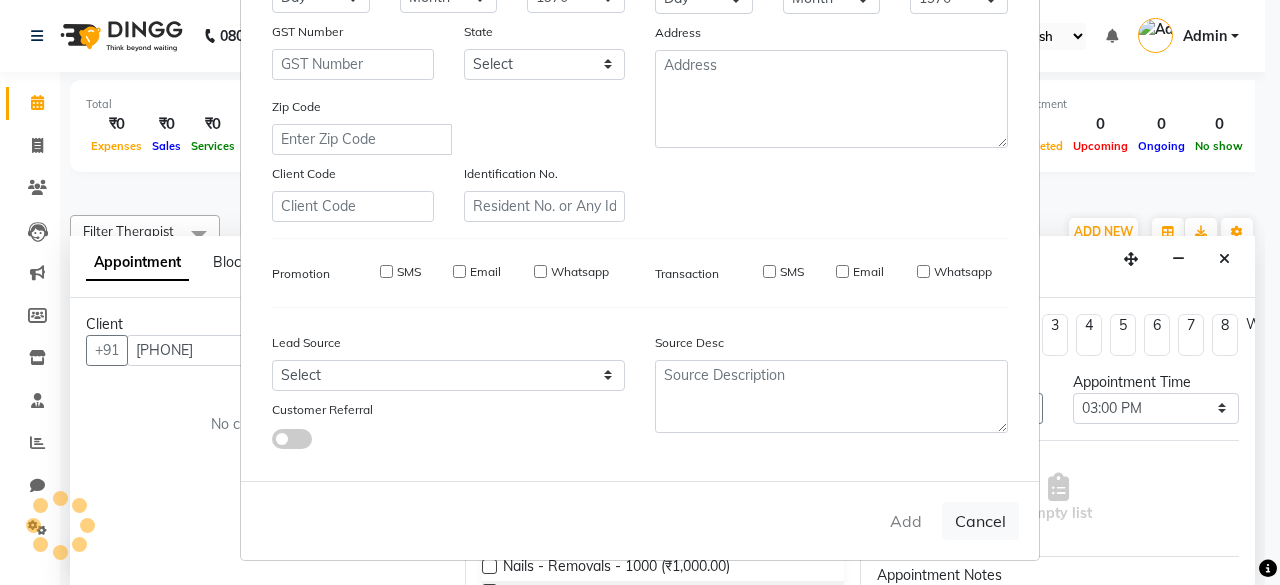 type 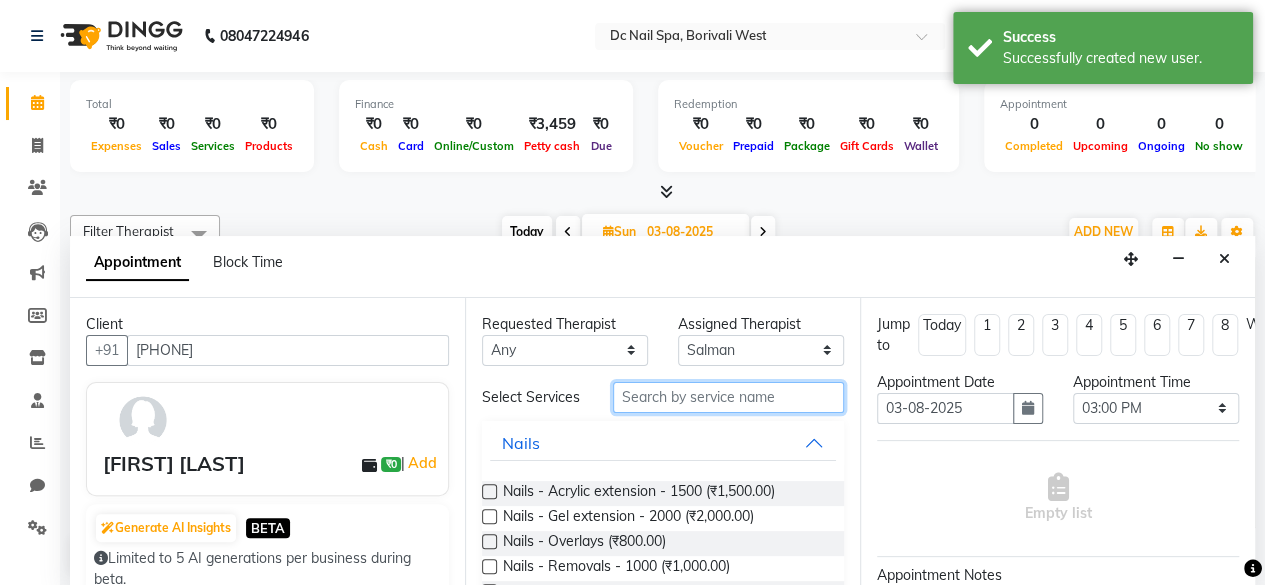 click at bounding box center (728, 397) 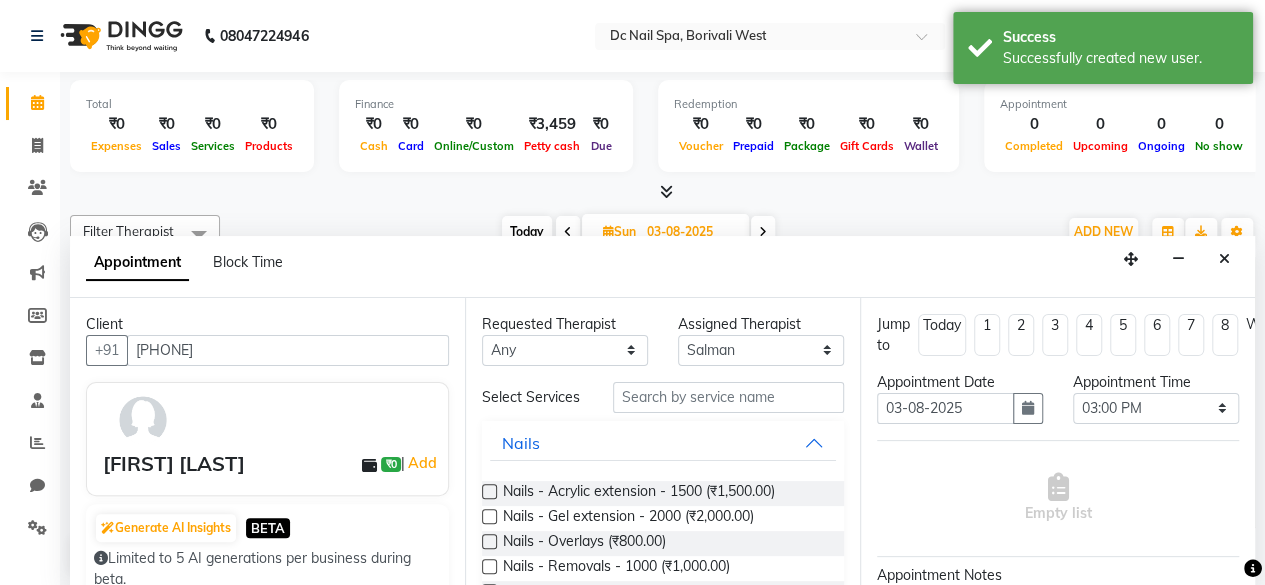 click on "Requested Therapist Any [FIRST] [LAST]  [FIRST] [LAST] [FIRST] [LAST] [FIRST] [LAST] [FIRST] [LAST] [FIRST] [LAST] [FIRST] [LAST] Select Services    Nails Nails -  Acrylic extension - 1500 (₹1,500.00) Nails - Gel extension - 2000 (₹2,000.00) Nails -  Overlays  (₹800.00) Nails - Removals - 1000 (₹1,000.00) Nails - Gel polish  (₹800.00) Nails - Temporary extension - 1000 (₹1,000.00) Gel Polish Removal (₹400.00) Transparent series (₹1,000.00) Poly Gel Extensions (₹2,200.00) Dipping method (₹1,800.00) Head Massage (₹1,000.00) Foot Massage (₹1,000.00) Cat Eye Gel Polish (₹1,500.00) Glitter Gel Polish (₹1,500.00) Chrome Gel Polish (₹1,500.00) French Tip Gel Polish (₹1,500.00) Acrylic Refill (₹1,300.00)    Nail art    Mani treatments & Pedi treatments    Coffee Spa    Tea Spa    Flora Tea Spa    face" at bounding box center (662, 442) 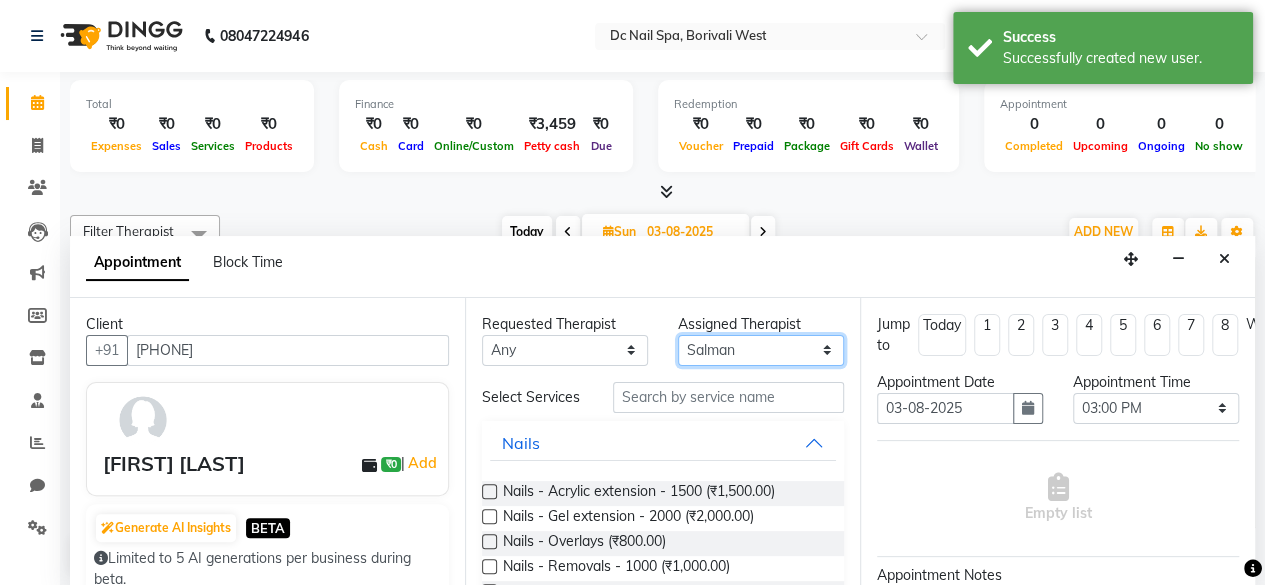click on "Select [FIRST] [LAST] [FIRST] [LAST] [FIRST] [LAST] [FIRST] [LAST] [FIRST] [LAST] [FIRST] [LAST] [FIRST] [LAST] Select" at bounding box center (761, 350) 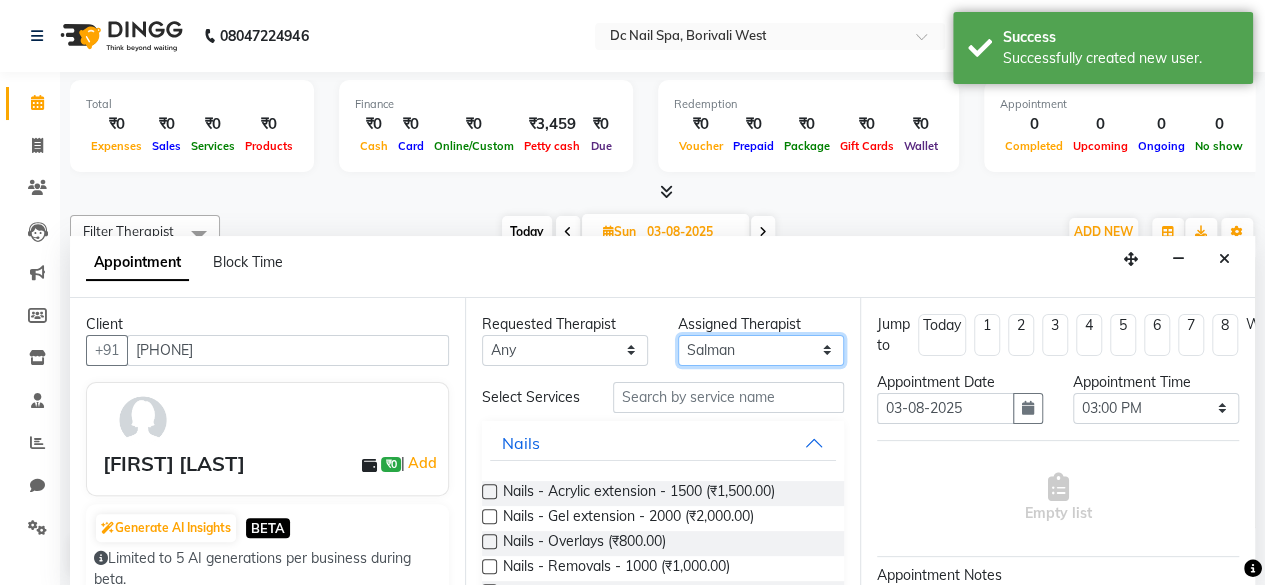 select on "86071" 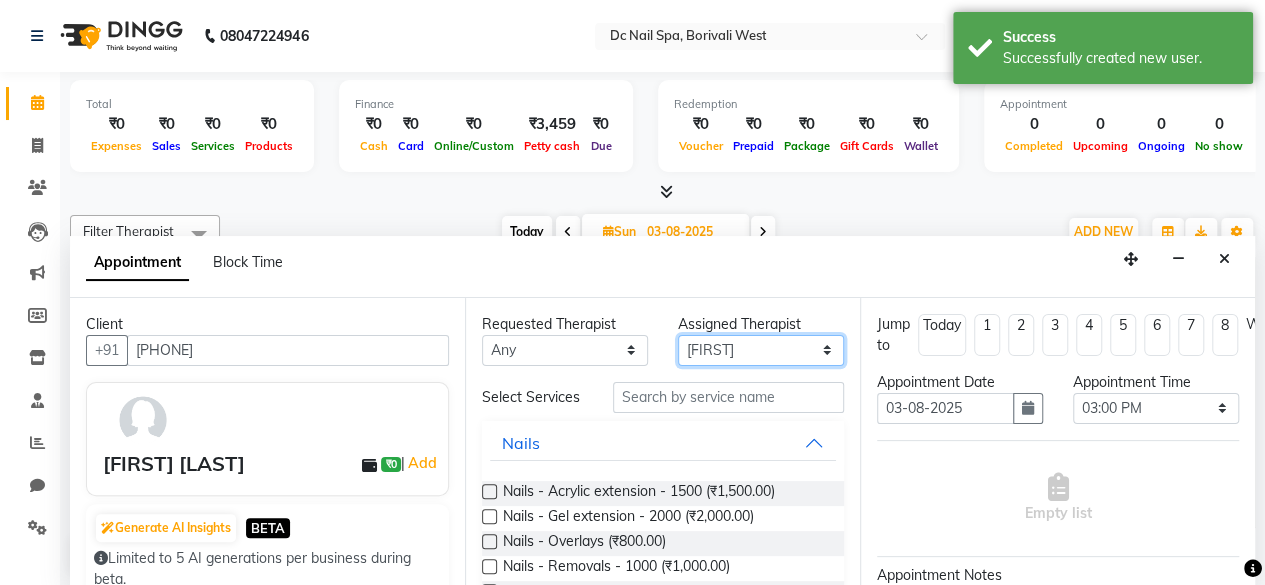 click on "Select [FIRST] [LAST] [FIRST] [LAST] [FIRST] [LAST] [FIRST] [LAST] [FIRST] [LAST] [FIRST] [LAST] [FIRST] [LAST] Select" at bounding box center (761, 350) 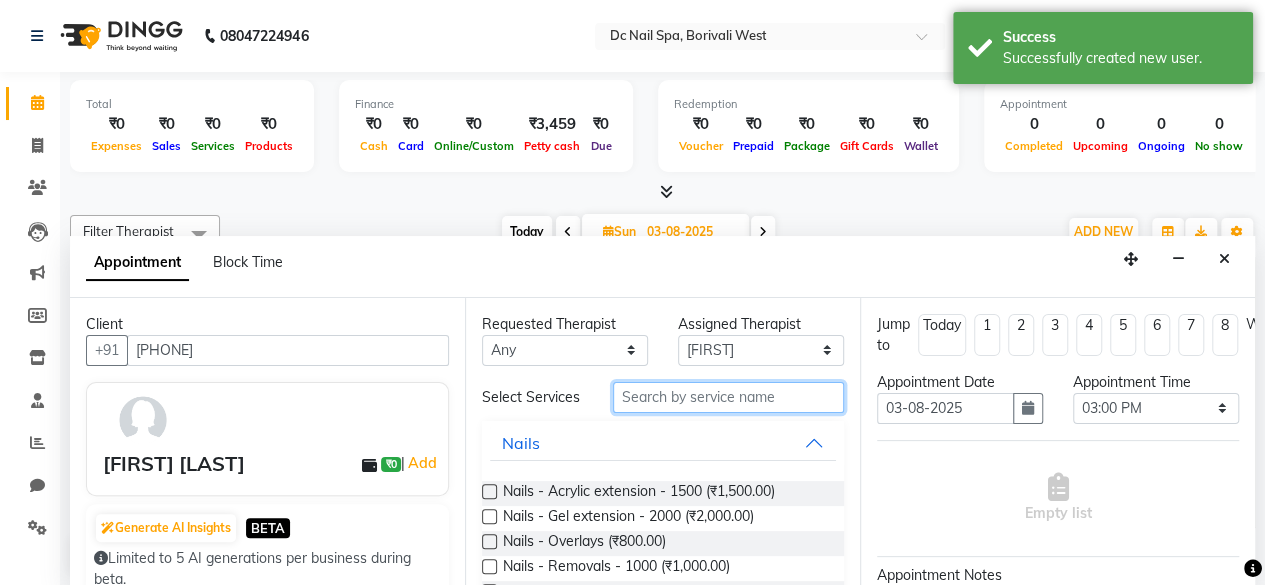 click at bounding box center [728, 397] 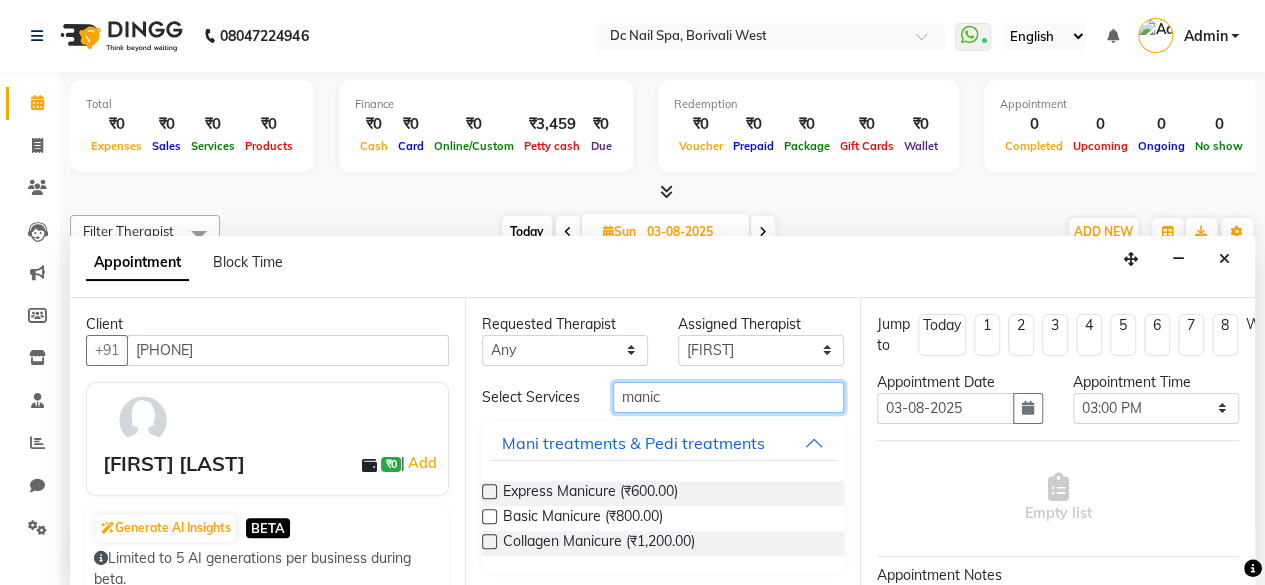 type on "manic" 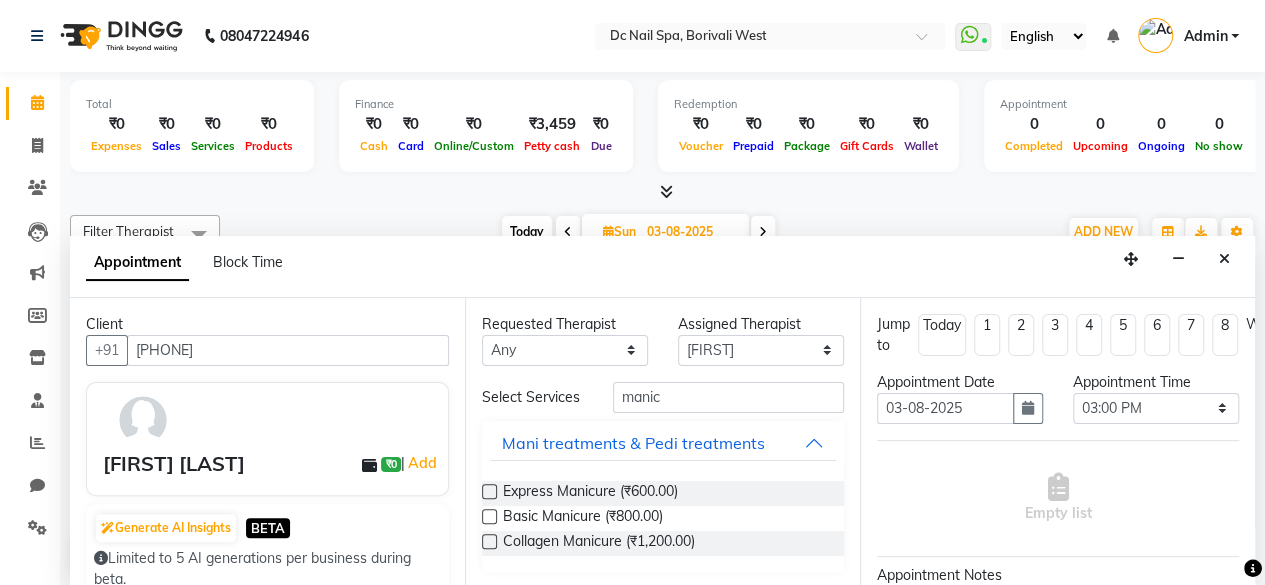 click at bounding box center [489, 516] 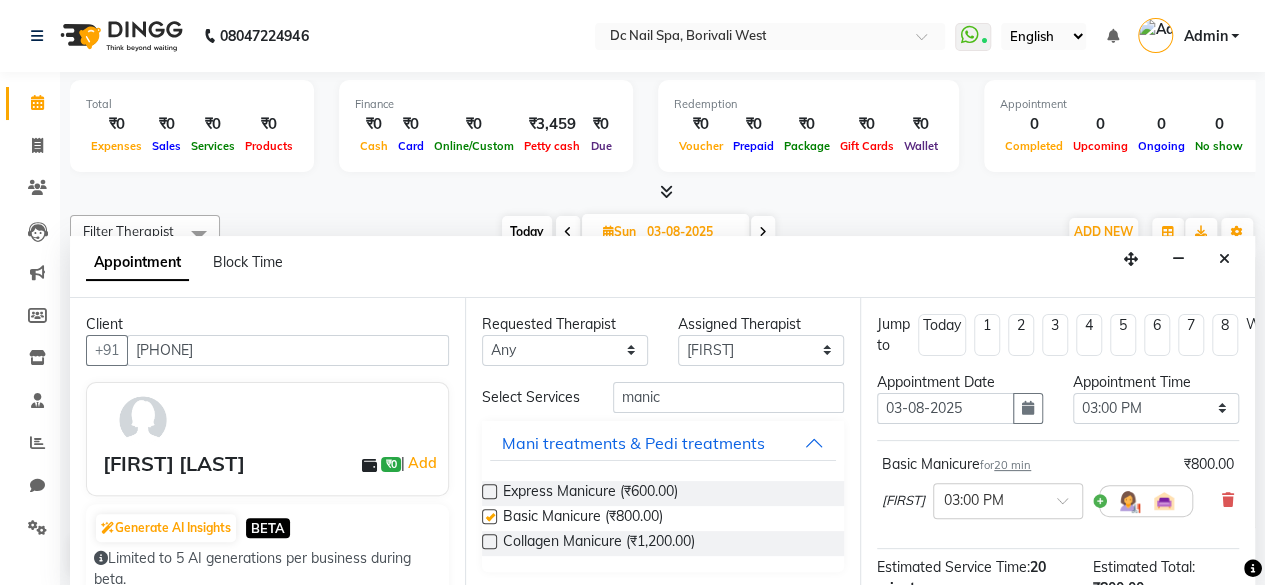 checkbox on "false" 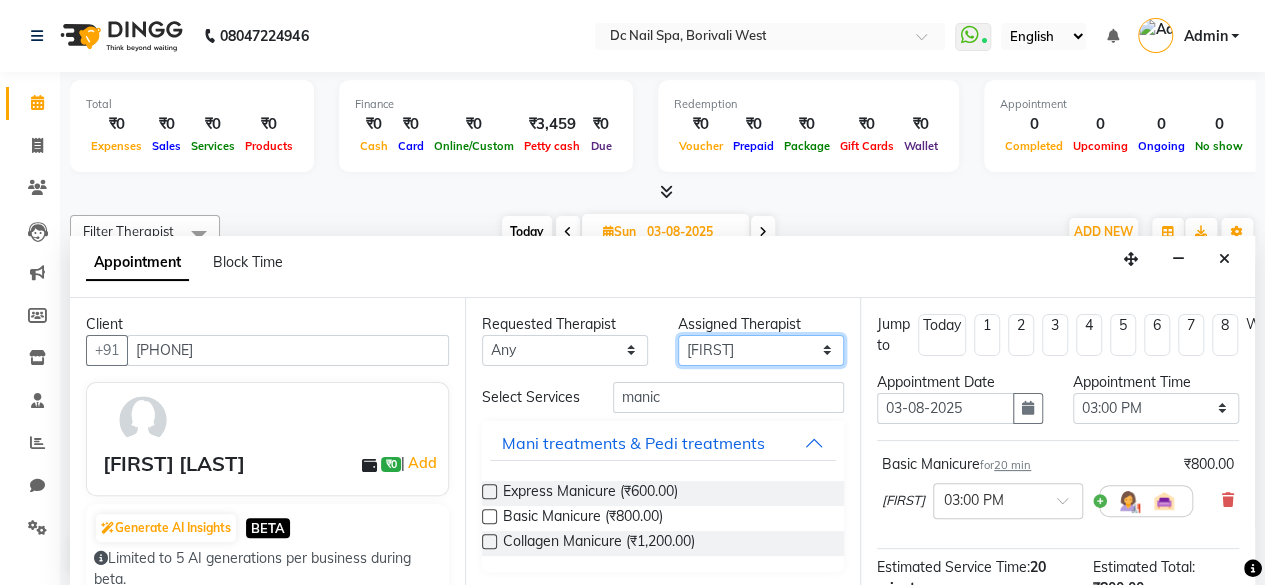 click on "Select [FIRST] [LAST] [FIRST] [LAST] [FIRST] [LAST] [FIRST] [LAST] [FIRST] [LAST] [FIRST] [LAST] [FIRST] [LAST] Select" at bounding box center (761, 350) 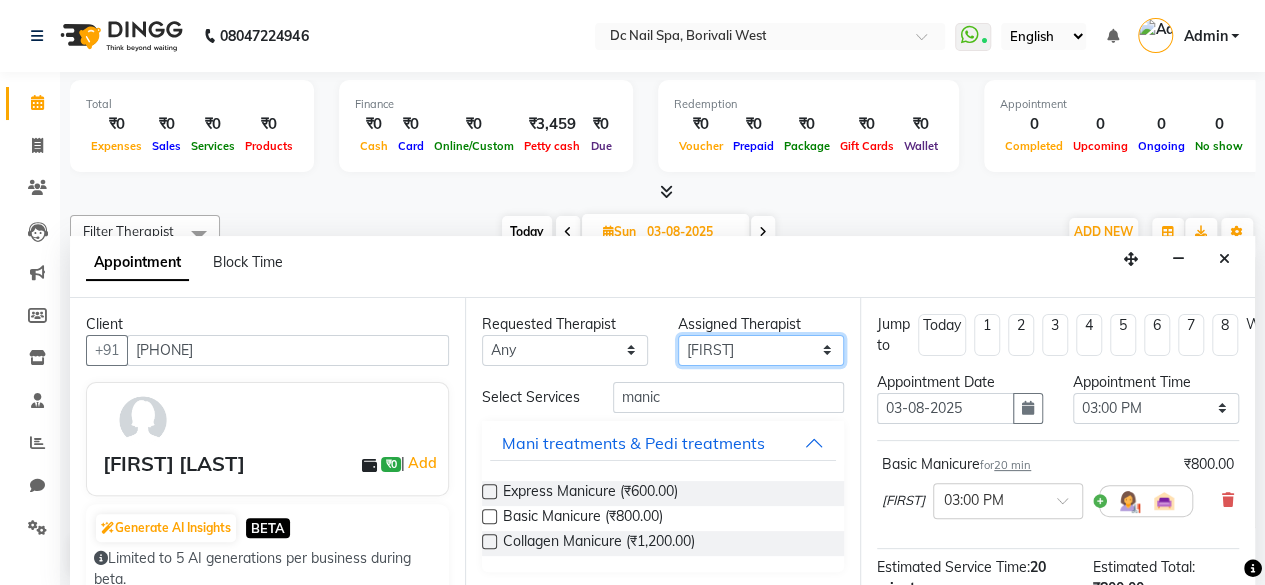select on "72766" 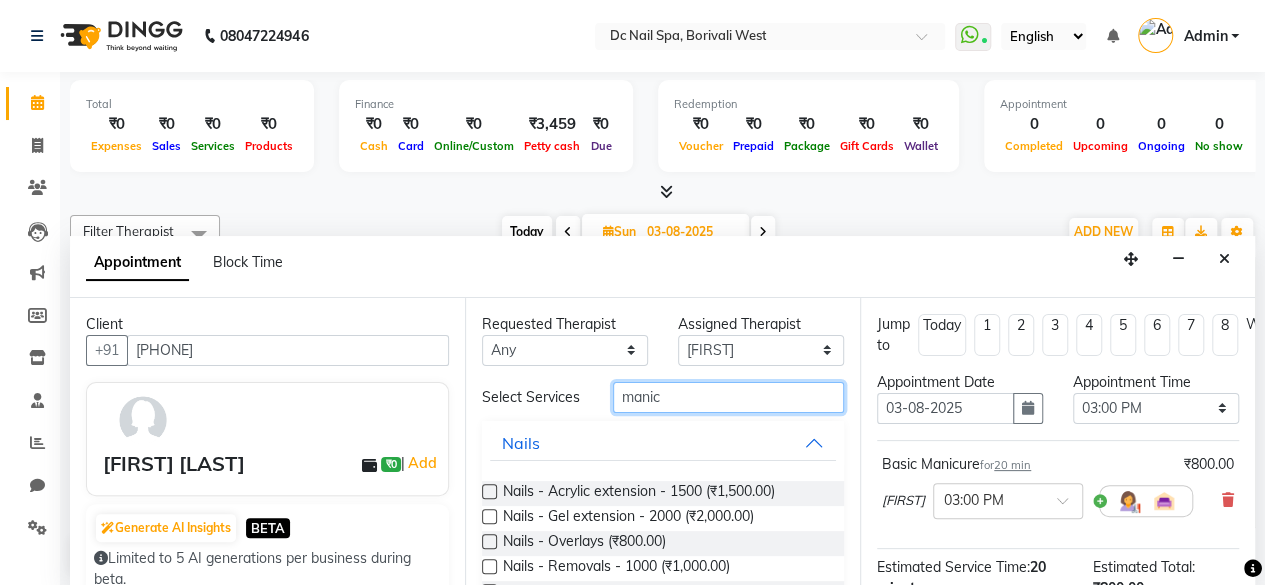 click on "manic" at bounding box center [728, 397] 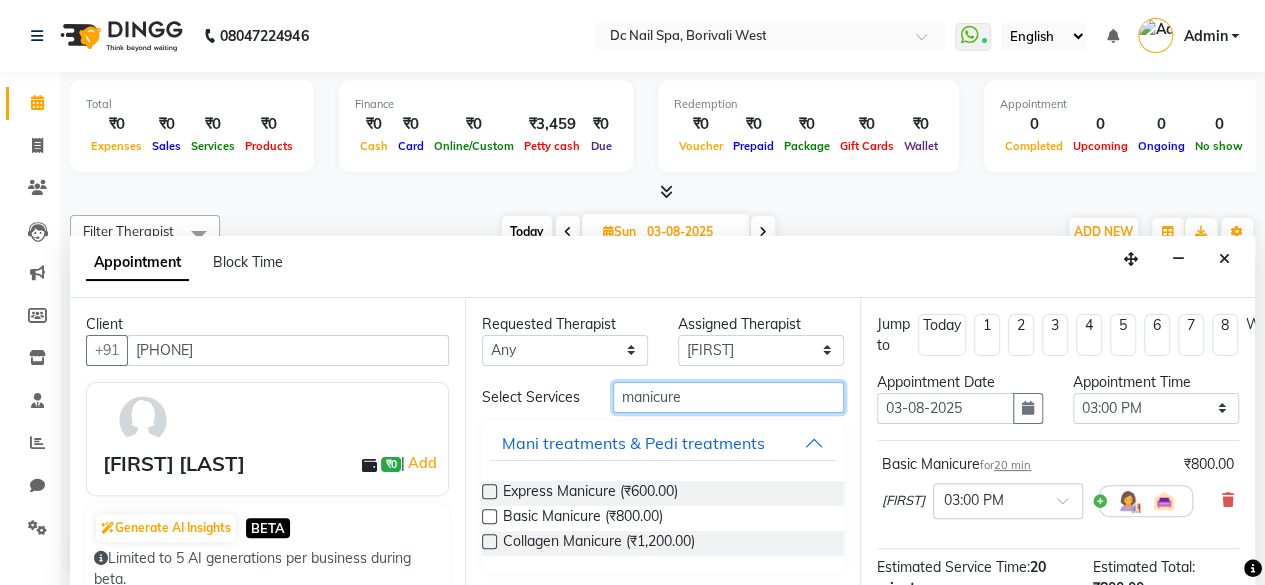 type on "manicure" 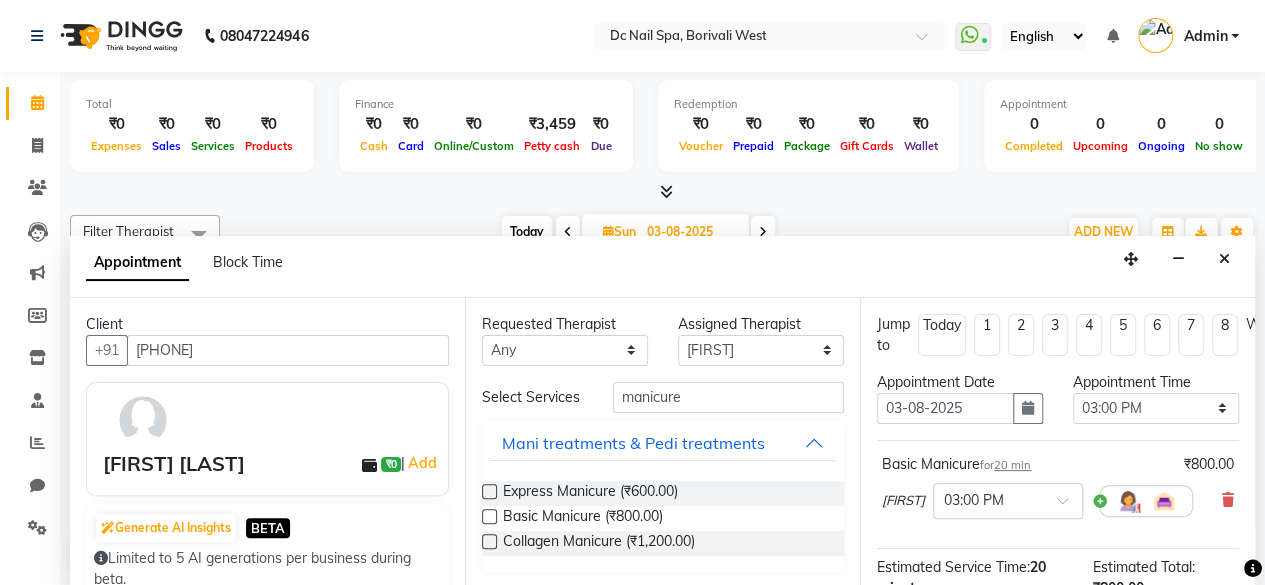click at bounding box center [489, 491] 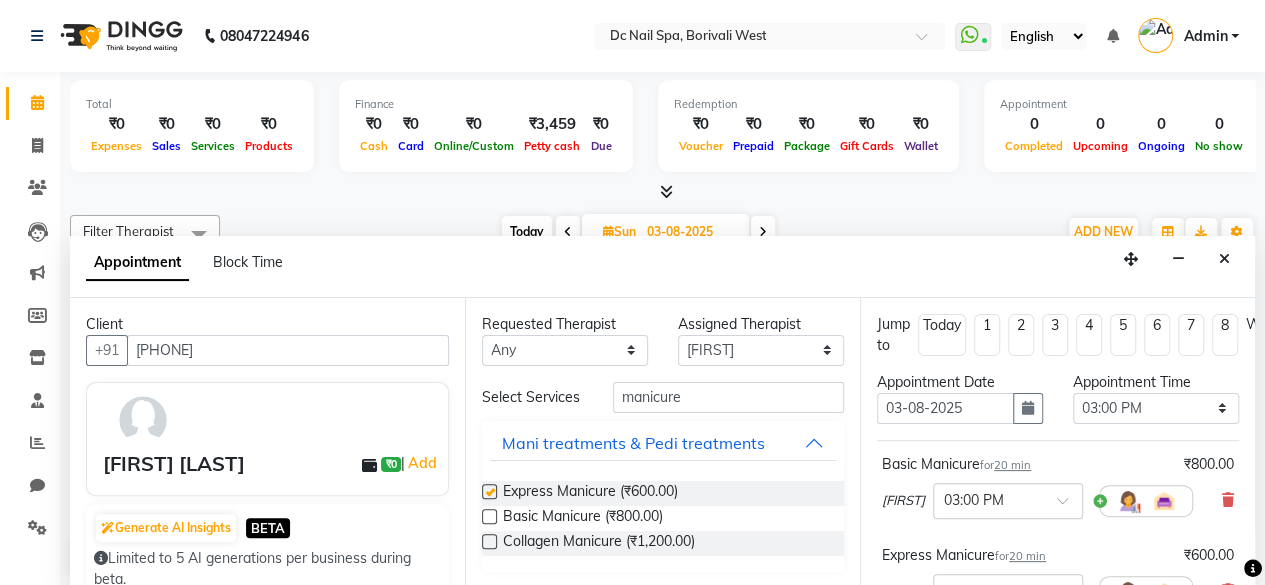 checkbox on "false" 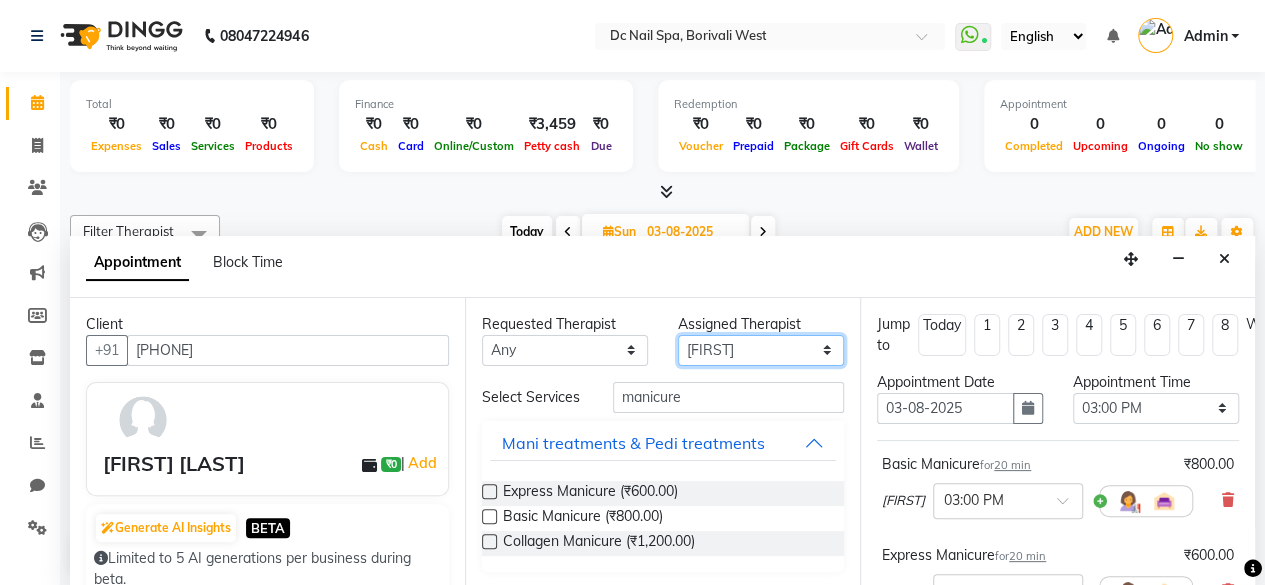 click on "Select [FIRST] [LAST] [FIRST] [LAST] [FIRST] [LAST] [FIRST] [LAST] [FIRST] [LAST] [FIRST] [LAST] [FIRST] [LAST] Select" at bounding box center (761, 350) 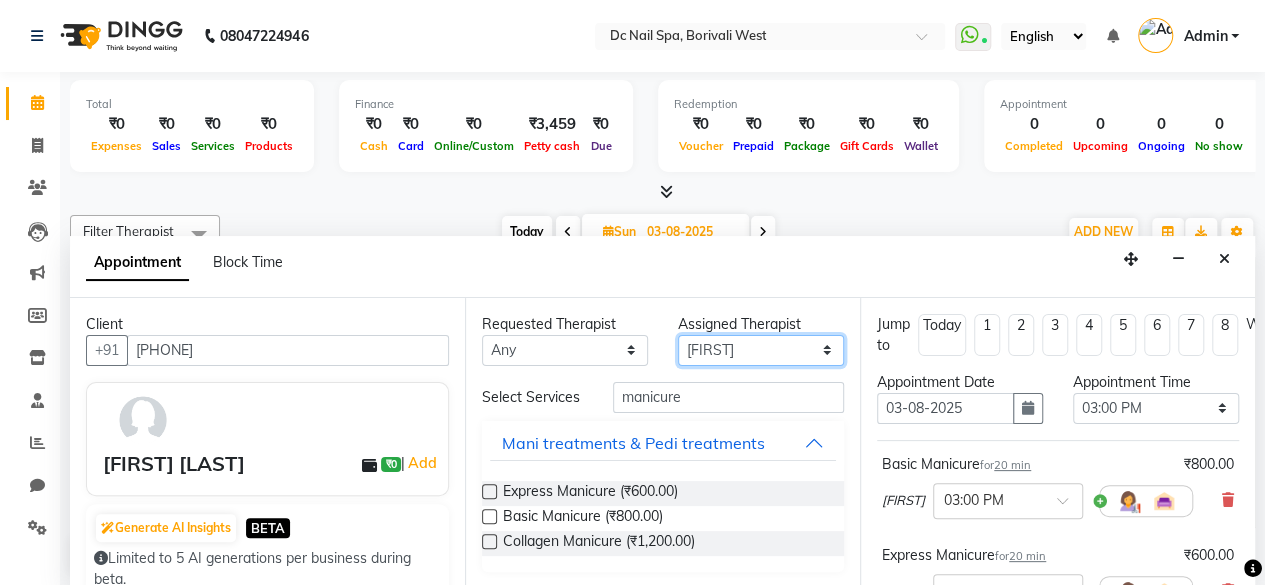 select on "86081" 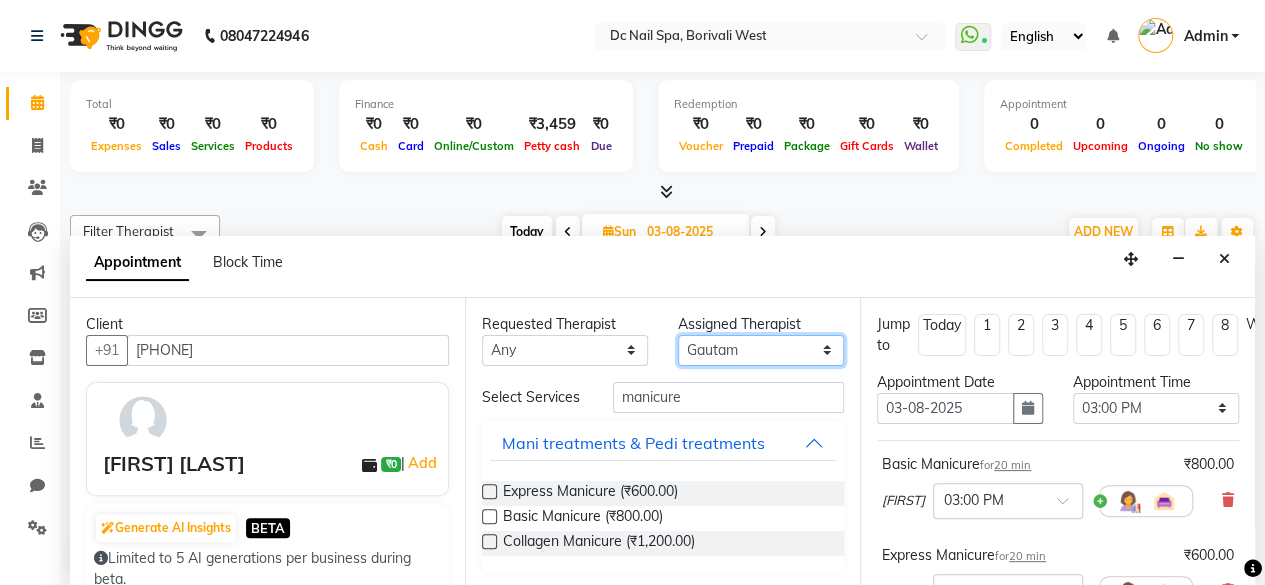 click on "Select [FIRST] [LAST] [FIRST] [LAST] [FIRST] [LAST] [FIRST] [LAST] [FIRST] [LAST] [FIRST] [LAST] [FIRST] [LAST] Select" at bounding box center [761, 350] 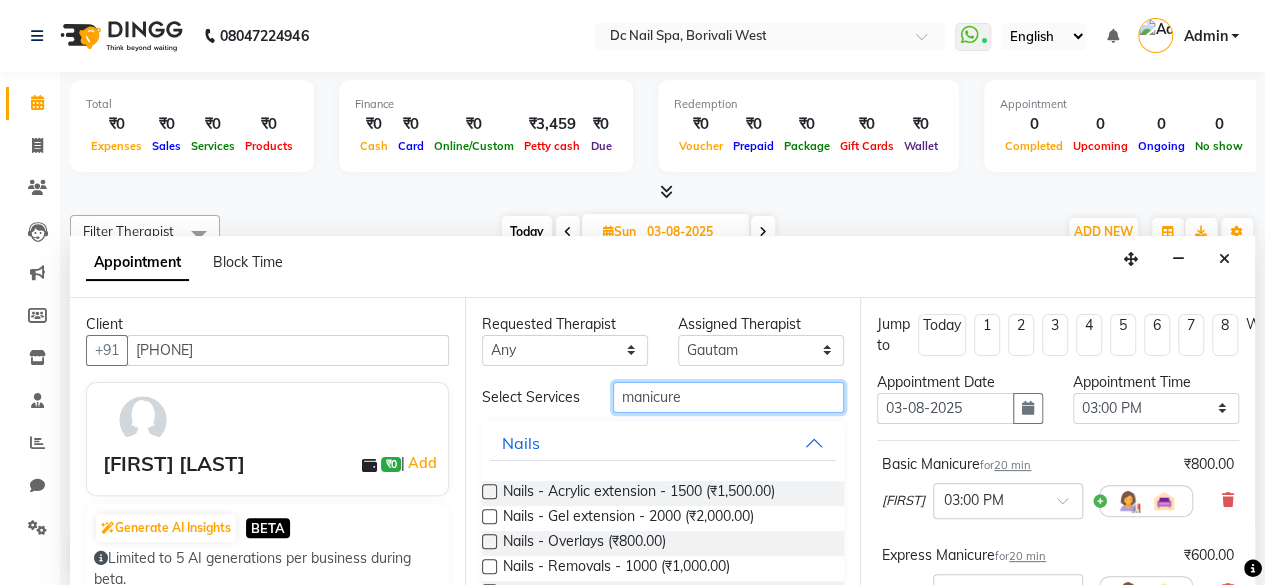 click on "manicure" at bounding box center (728, 397) 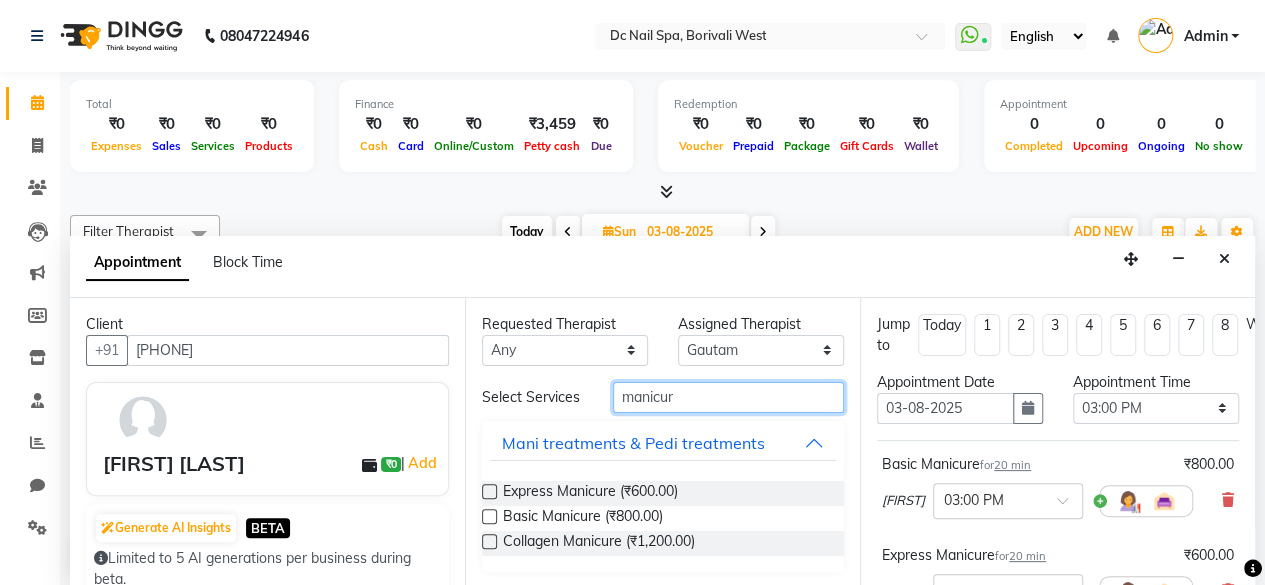 type on "manicure" 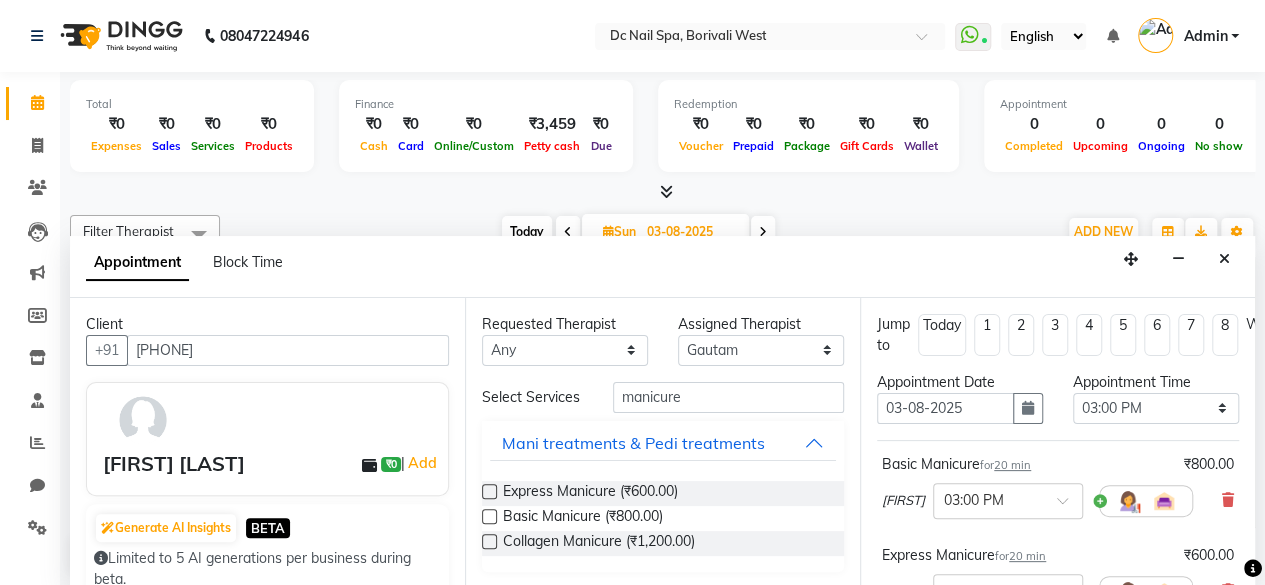 click at bounding box center [489, 491] 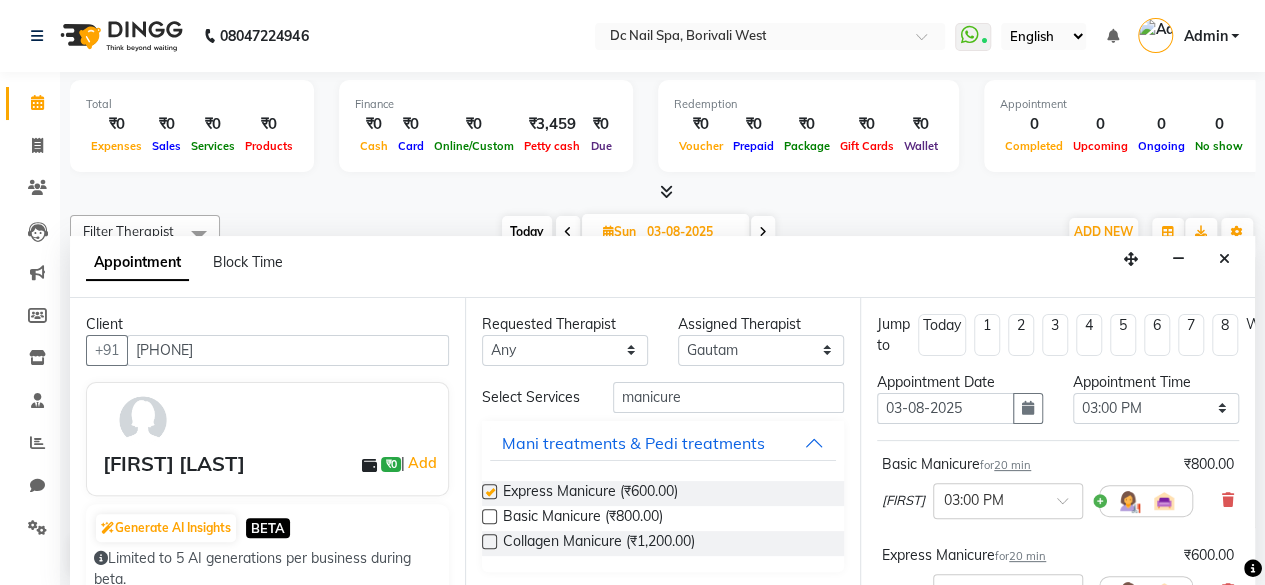 checkbox on "false" 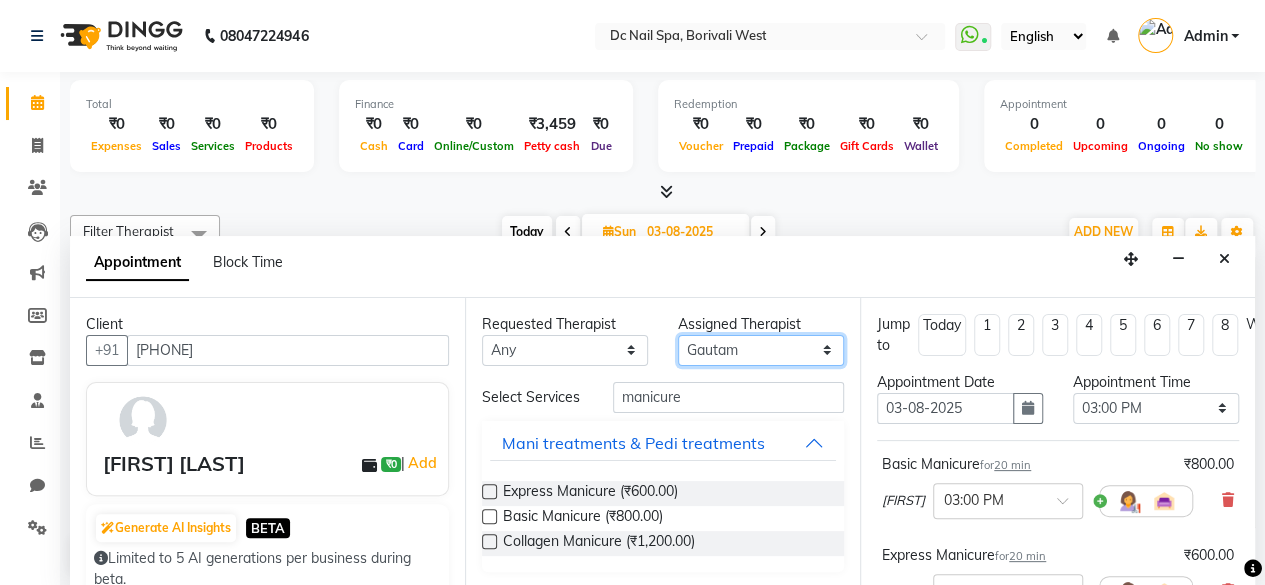 click on "Select [FIRST] [LAST] [FIRST] [LAST] [FIRST] [LAST] [FIRST] [LAST] [FIRST] [LAST] [FIRST] [LAST] [FIRST] [LAST] Select" at bounding box center [761, 350] 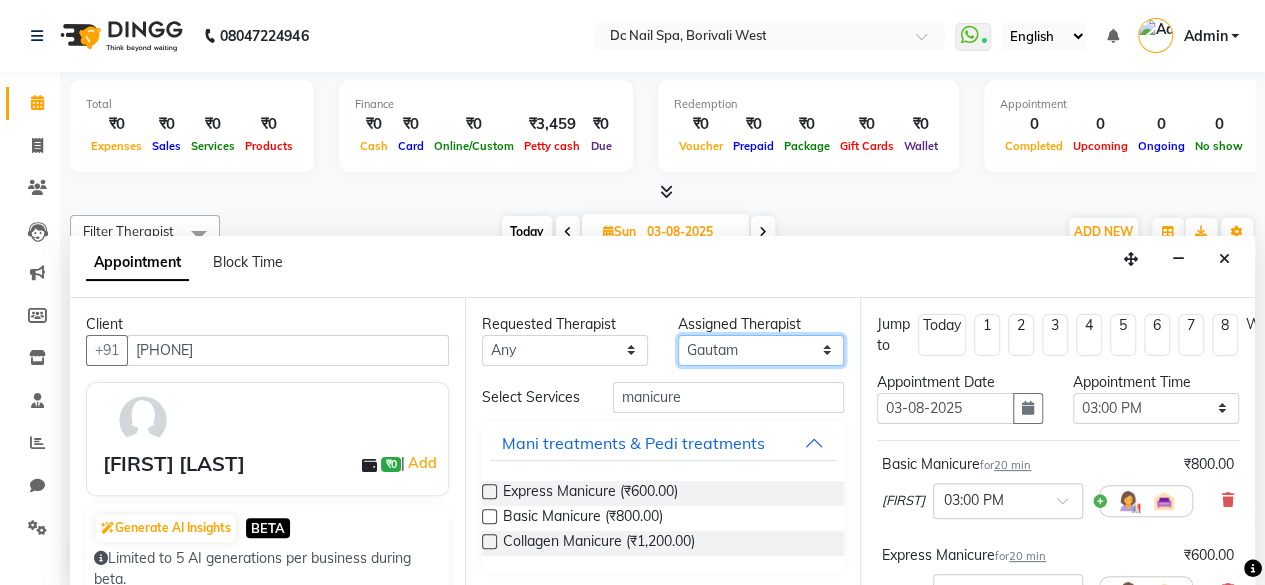 select on "84249" 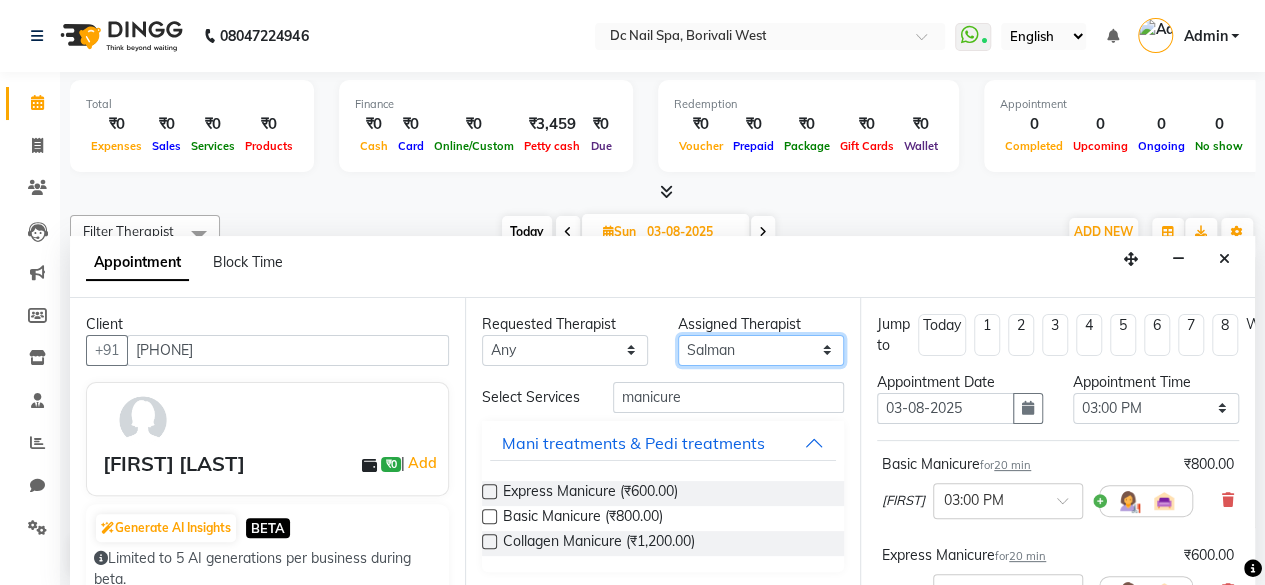 click on "Select [FIRST] [LAST] [FIRST] [LAST] [FIRST] [LAST] [FIRST] [LAST] [FIRST] [LAST] [FIRST] [LAST] [FIRST] [LAST] Select" at bounding box center (761, 350) 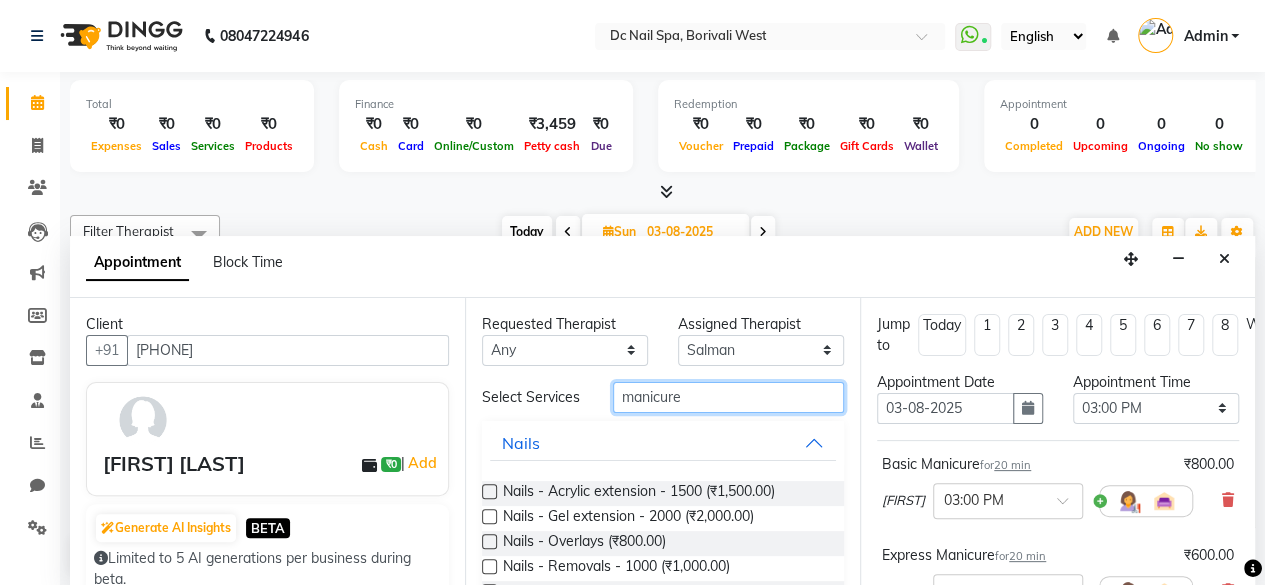 click on "manicure" at bounding box center (728, 397) 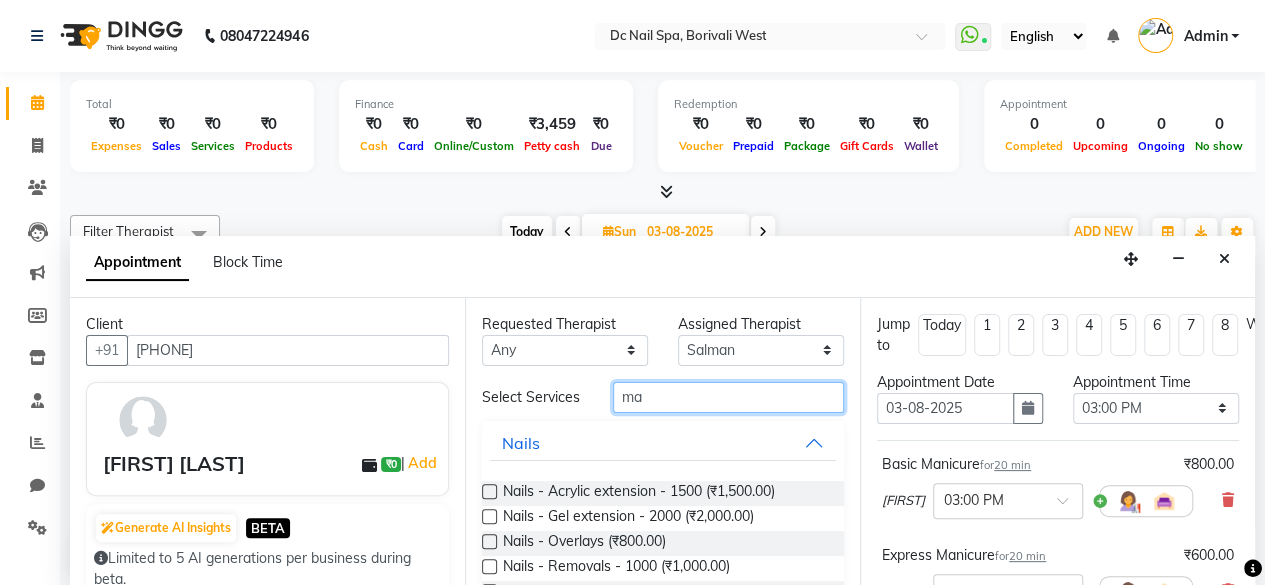 type on "m" 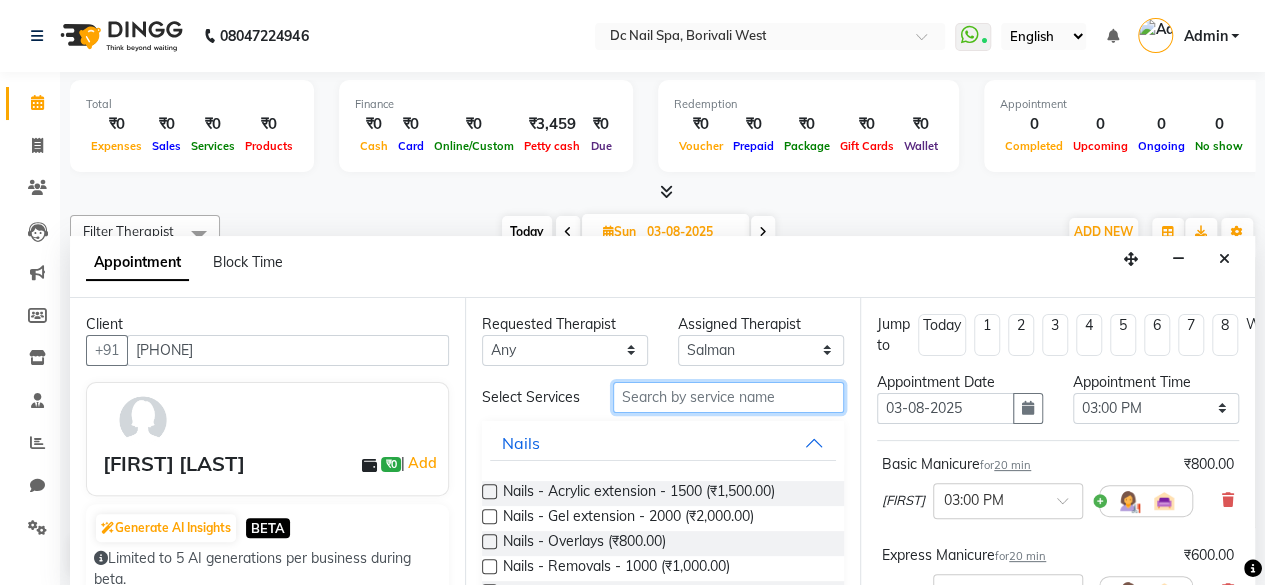type 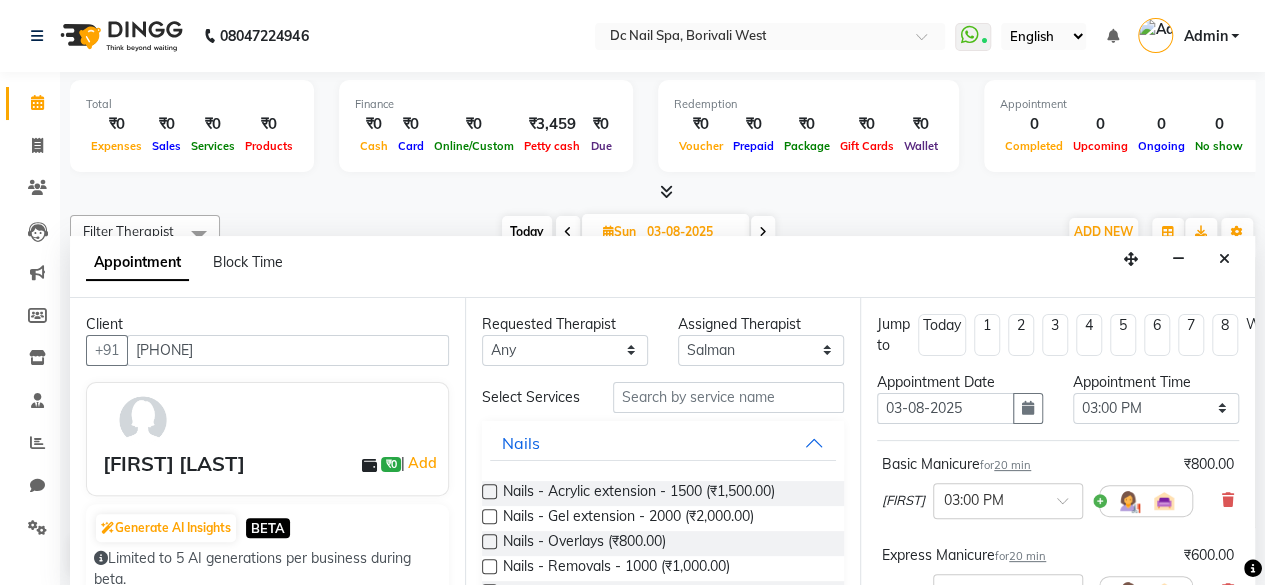 click on "Nails -  Acrylic extension - 1500 (₹1,500.00)" at bounding box center [663, 493] 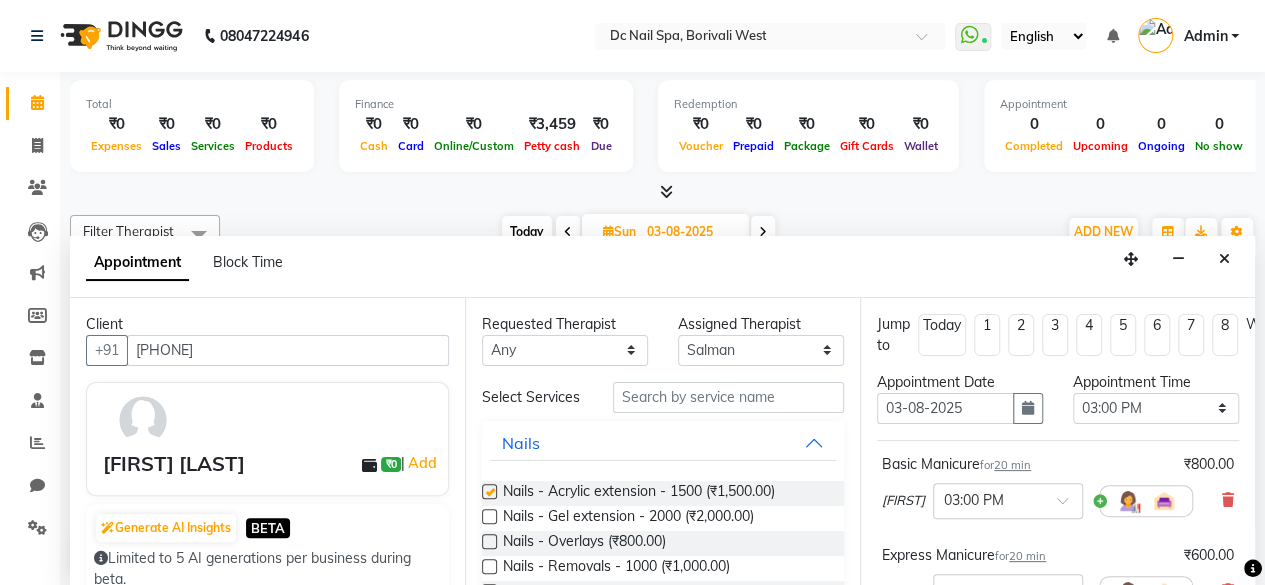 checkbox on "false" 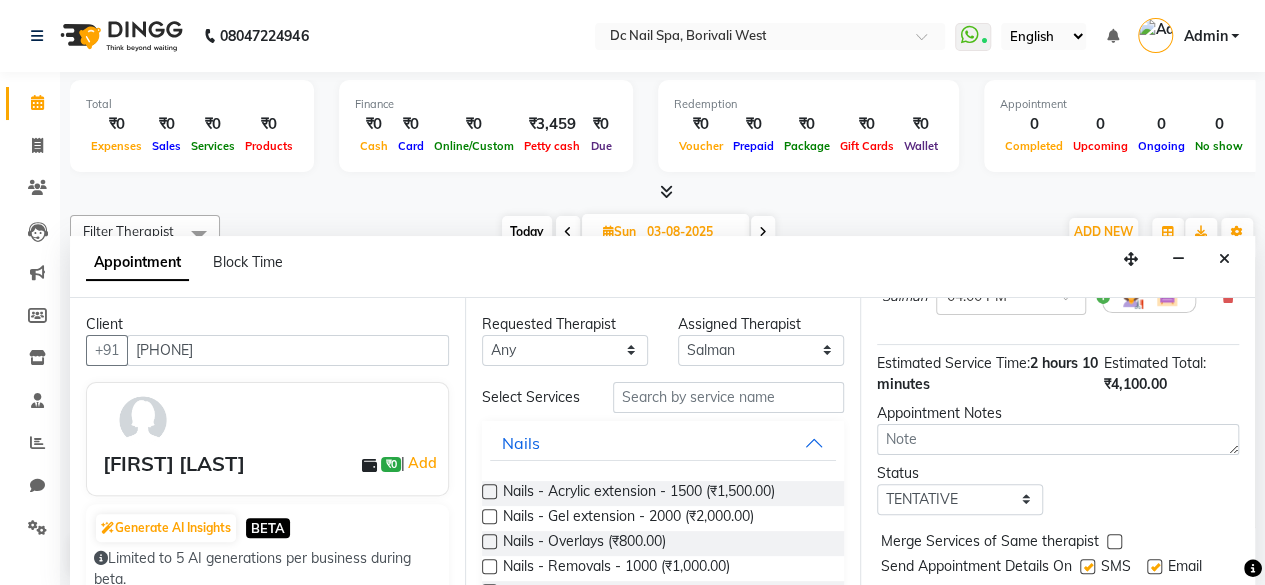 scroll, scrollTop: 636, scrollLeft: 0, axis: vertical 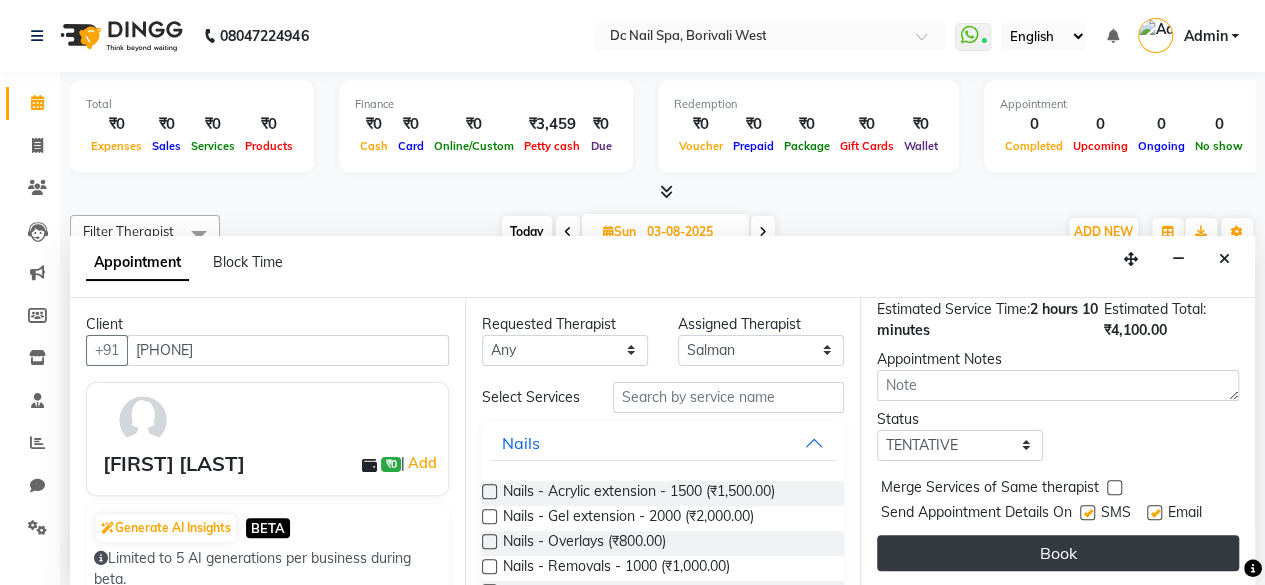 click on "Book" at bounding box center [1058, 553] 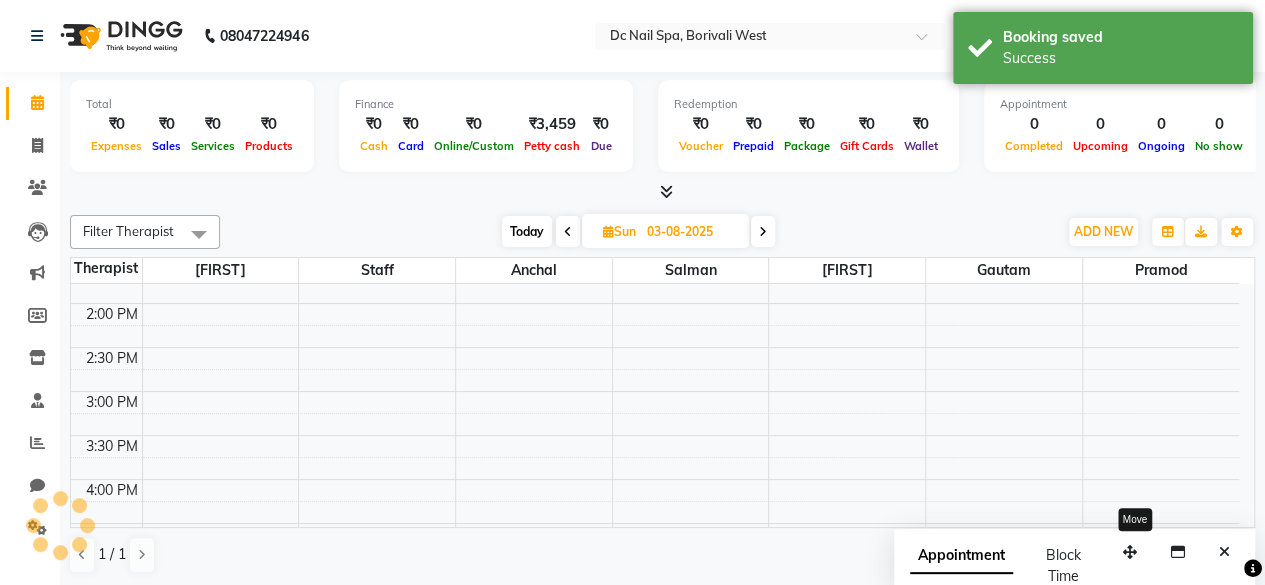 scroll, scrollTop: 0, scrollLeft: 0, axis: both 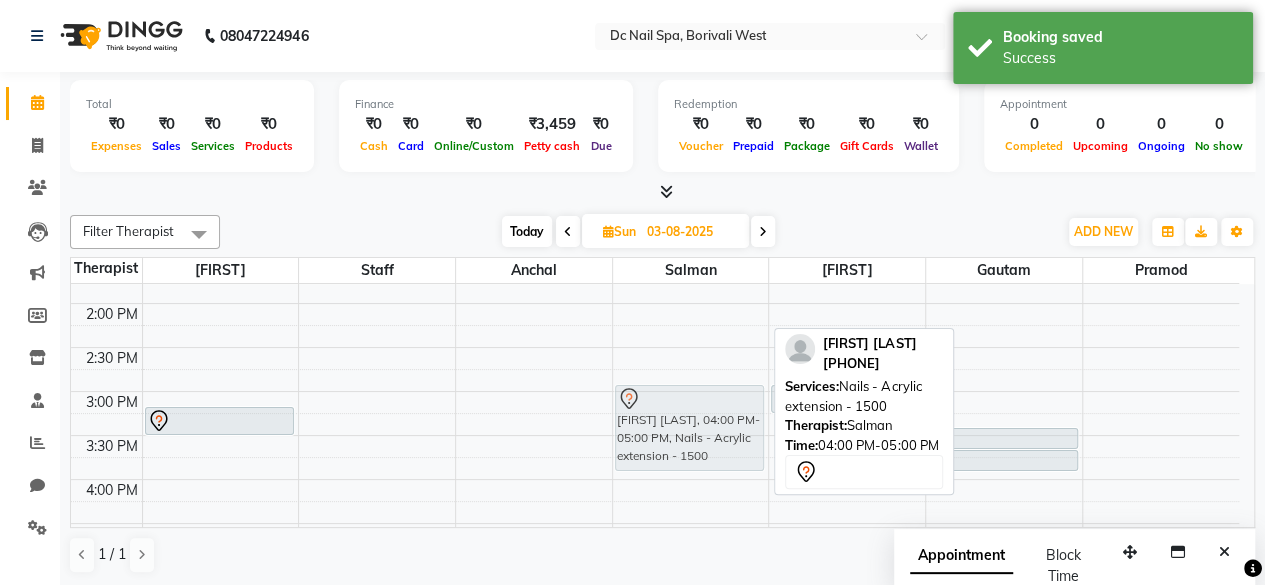 drag, startPoint x: 710, startPoint y: 494, endPoint x: 729, endPoint y: 405, distance: 91.00549 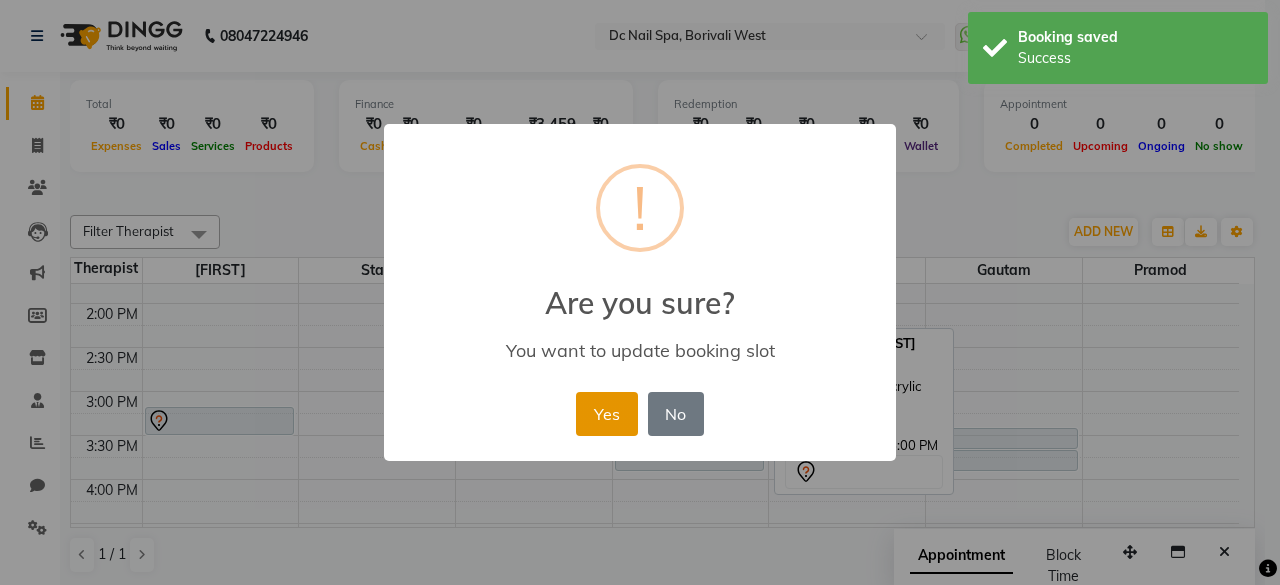 click on "Yes" at bounding box center [606, 414] 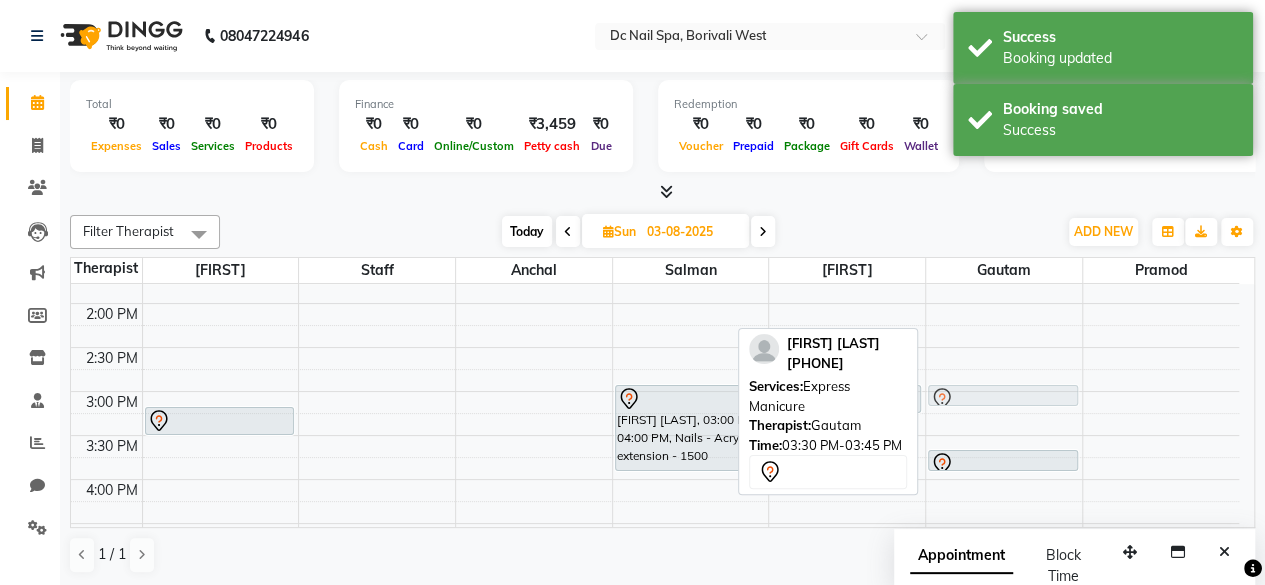 drag, startPoint x: 1015, startPoint y: 431, endPoint x: 1010, endPoint y: 391, distance: 40.311287 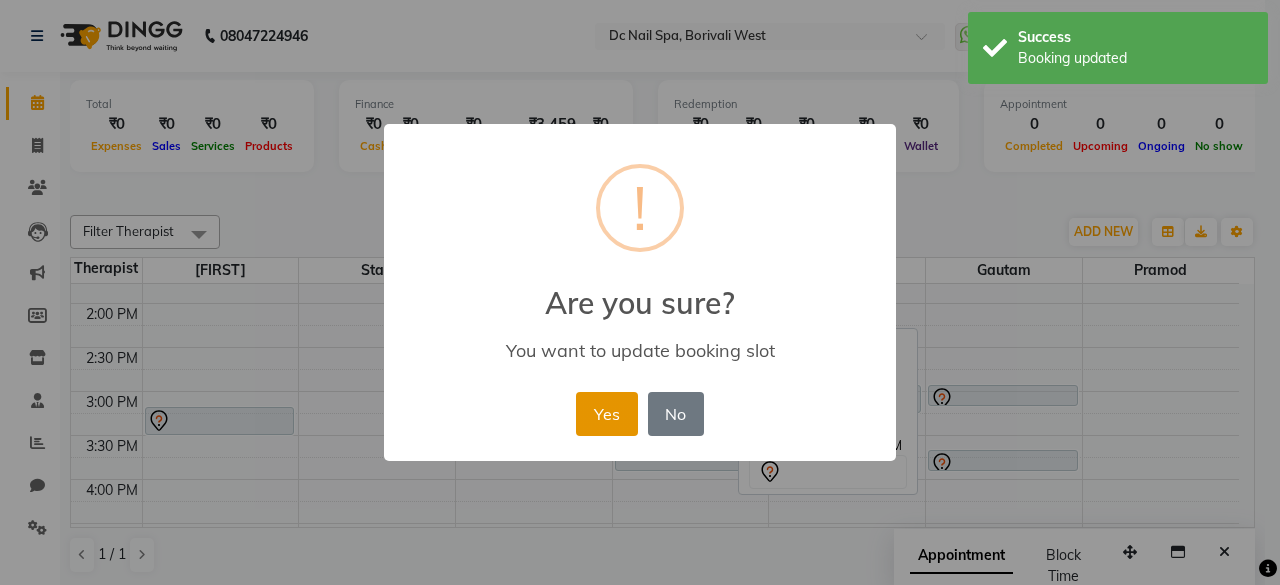 click on "Yes" at bounding box center [606, 414] 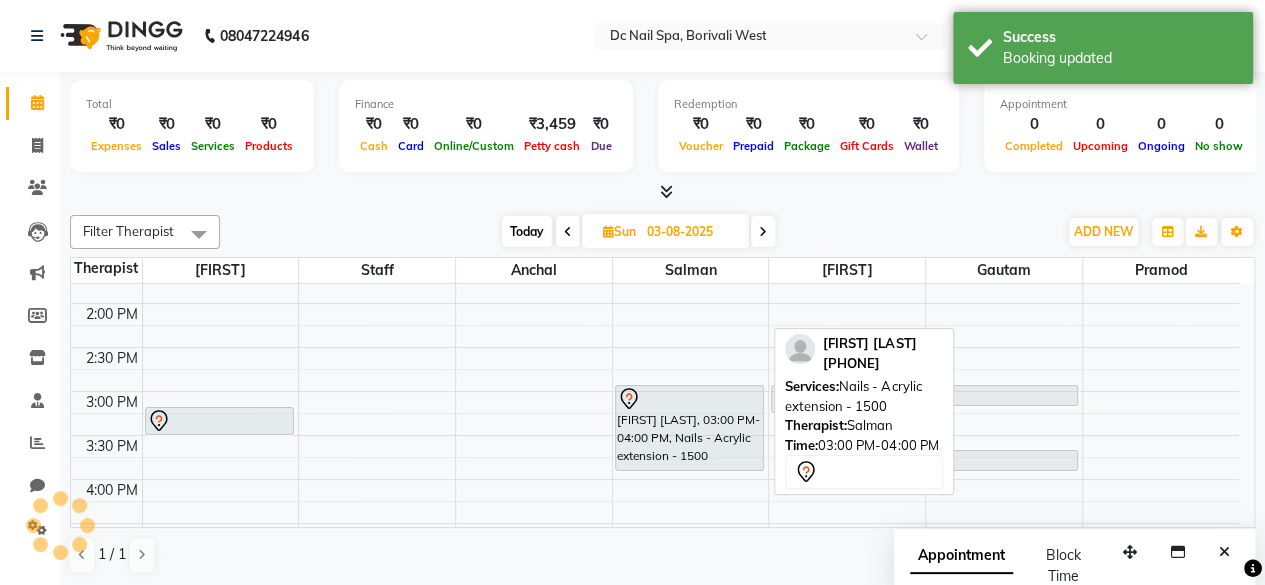 click 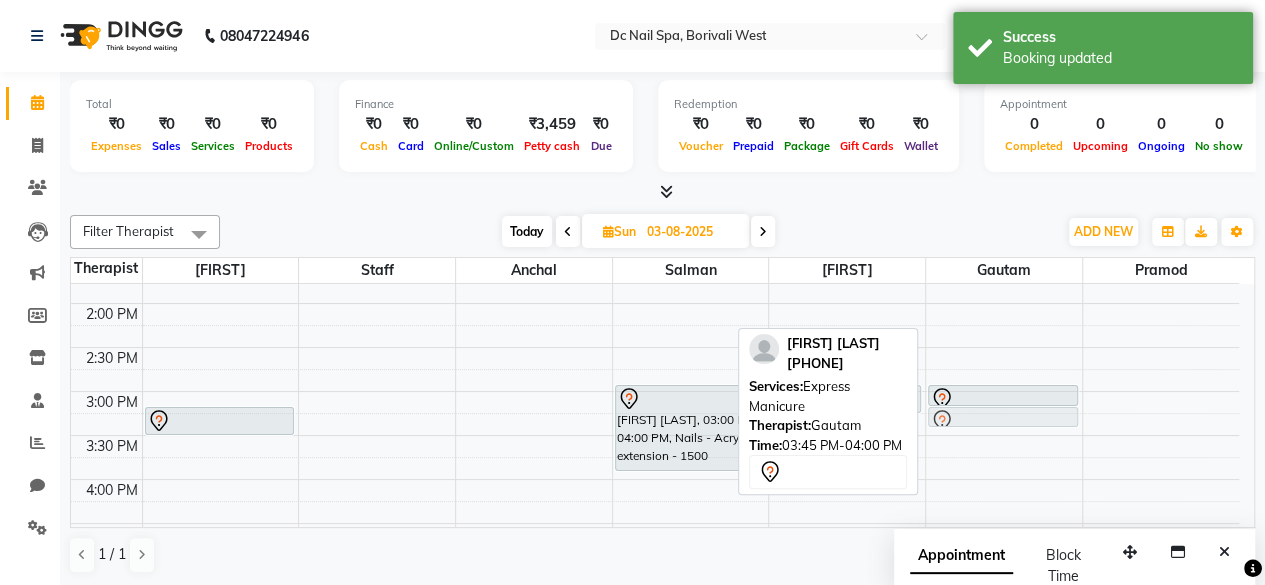 drag, startPoint x: 978, startPoint y: 459, endPoint x: 987, endPoint y: 416, distance: 43.931767 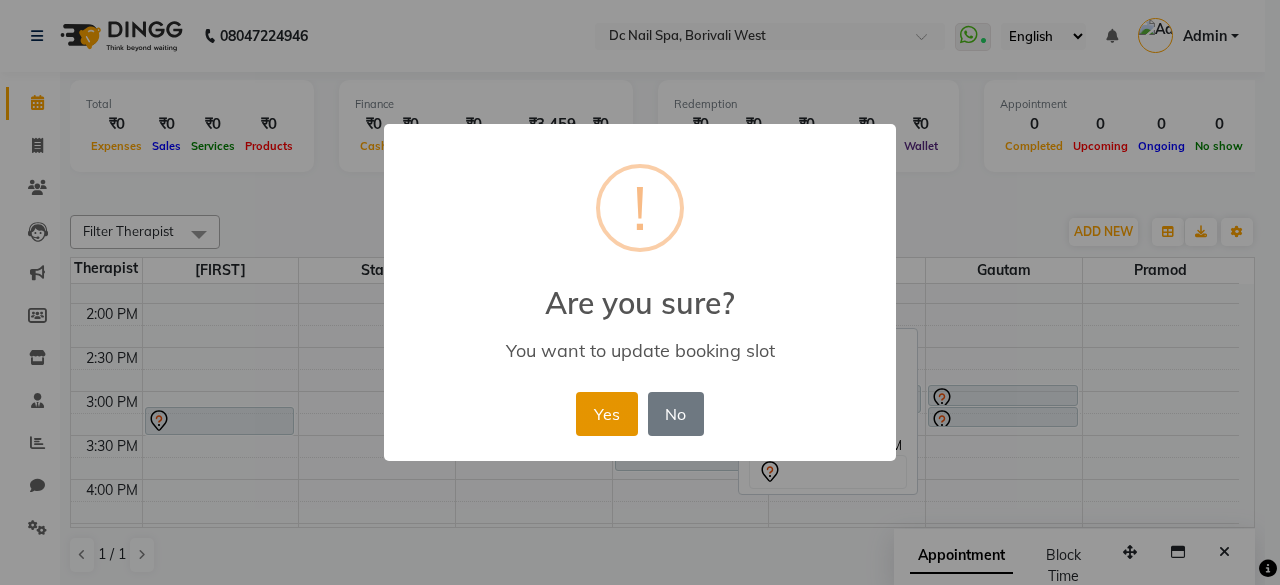 click on "Yes" at bounding box center (606, 414) 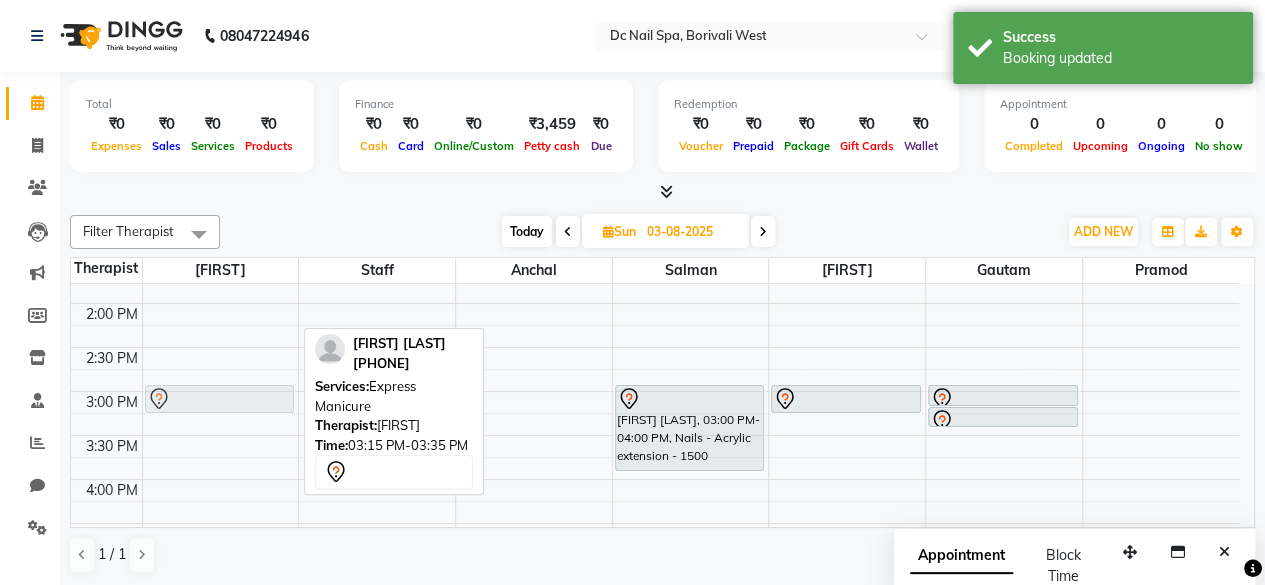drag, startPoint x: 212, startPoint y: 409, endPoint x: 218, endPoint y: 397, distance: 13.416408 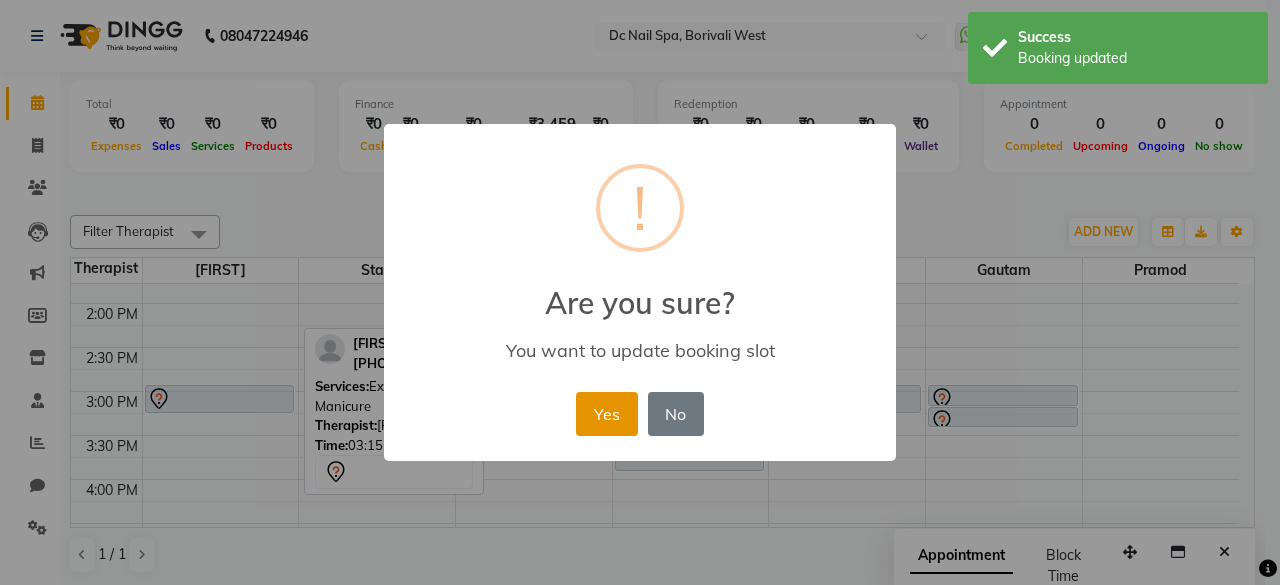 click on "Yes" at bounding box center (606, 414) 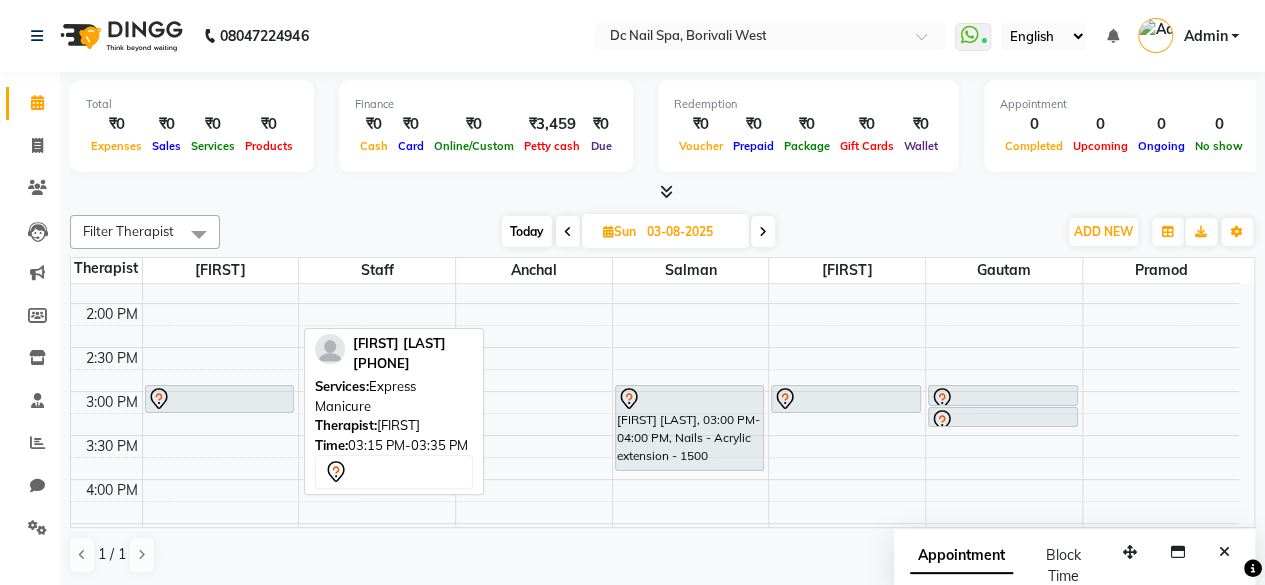 click on "Today" at bounding box center [527, 231] 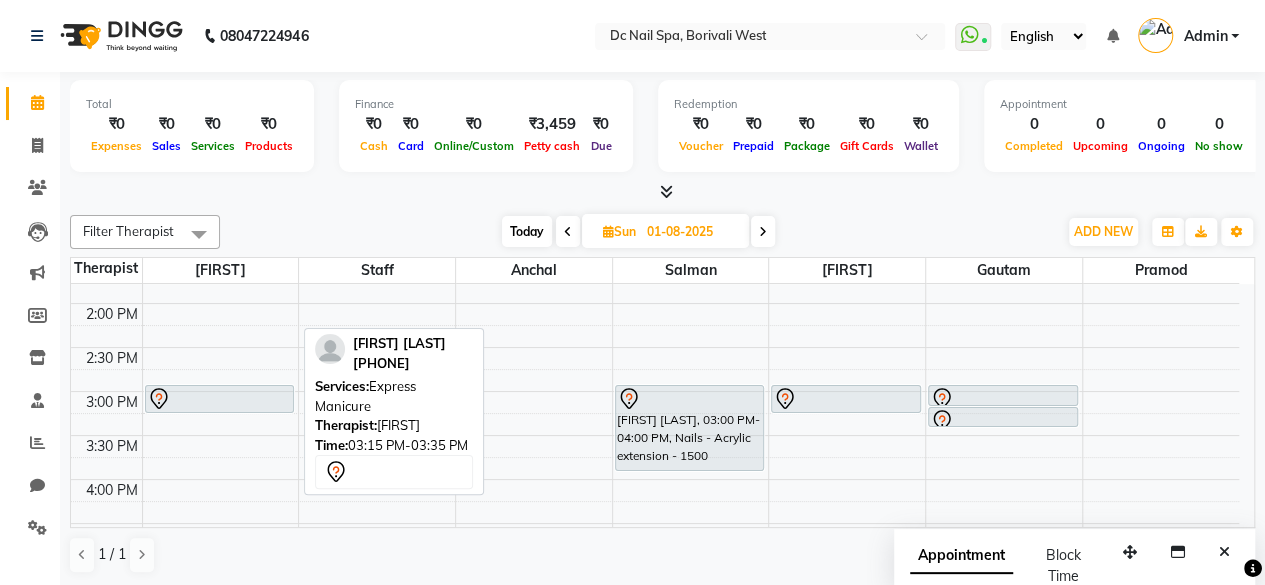 scroll, scrollTop: 434, scrollLeft: 0, axis: vertical 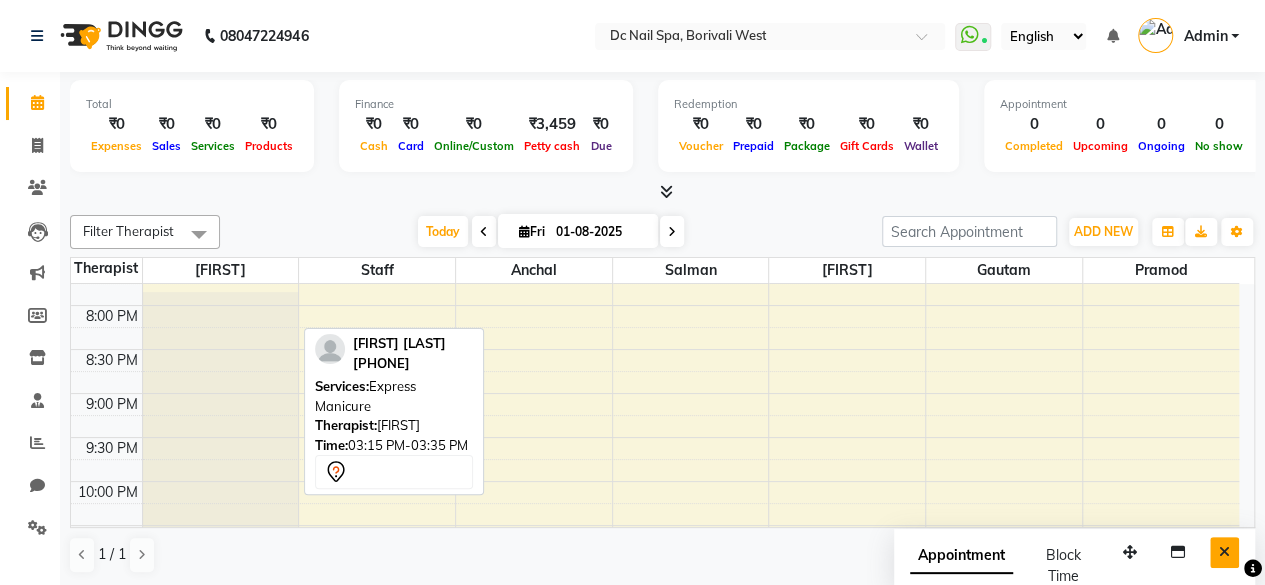click at bounding box center [1224, 552] 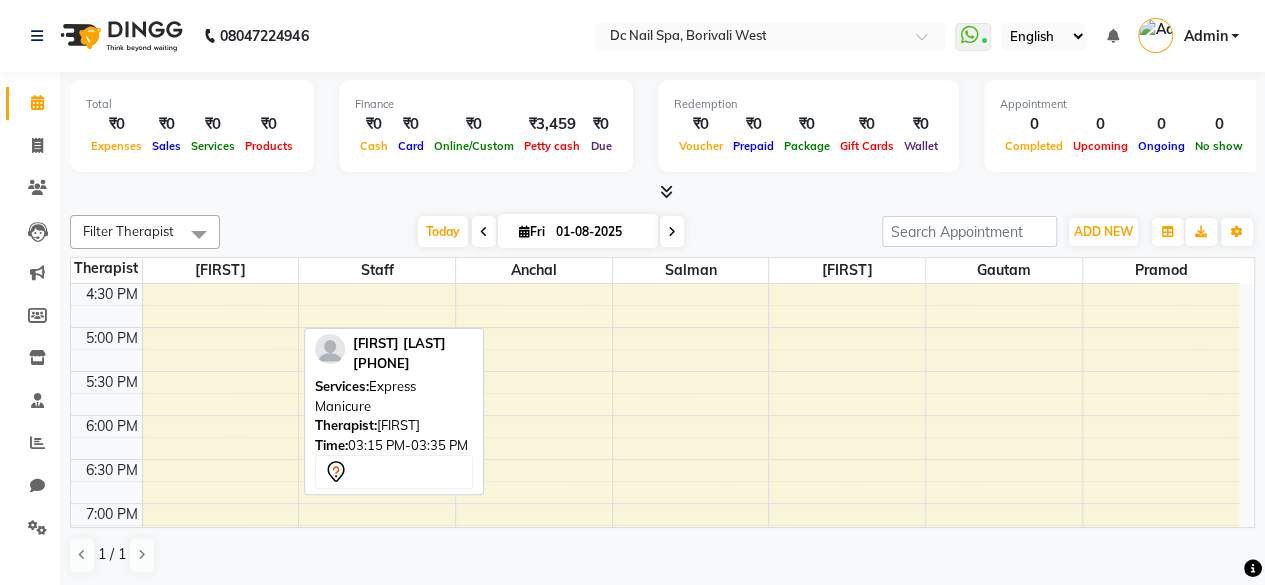 scroll, scrollTop: 501, scrollLeft: 0, axis: vertical 